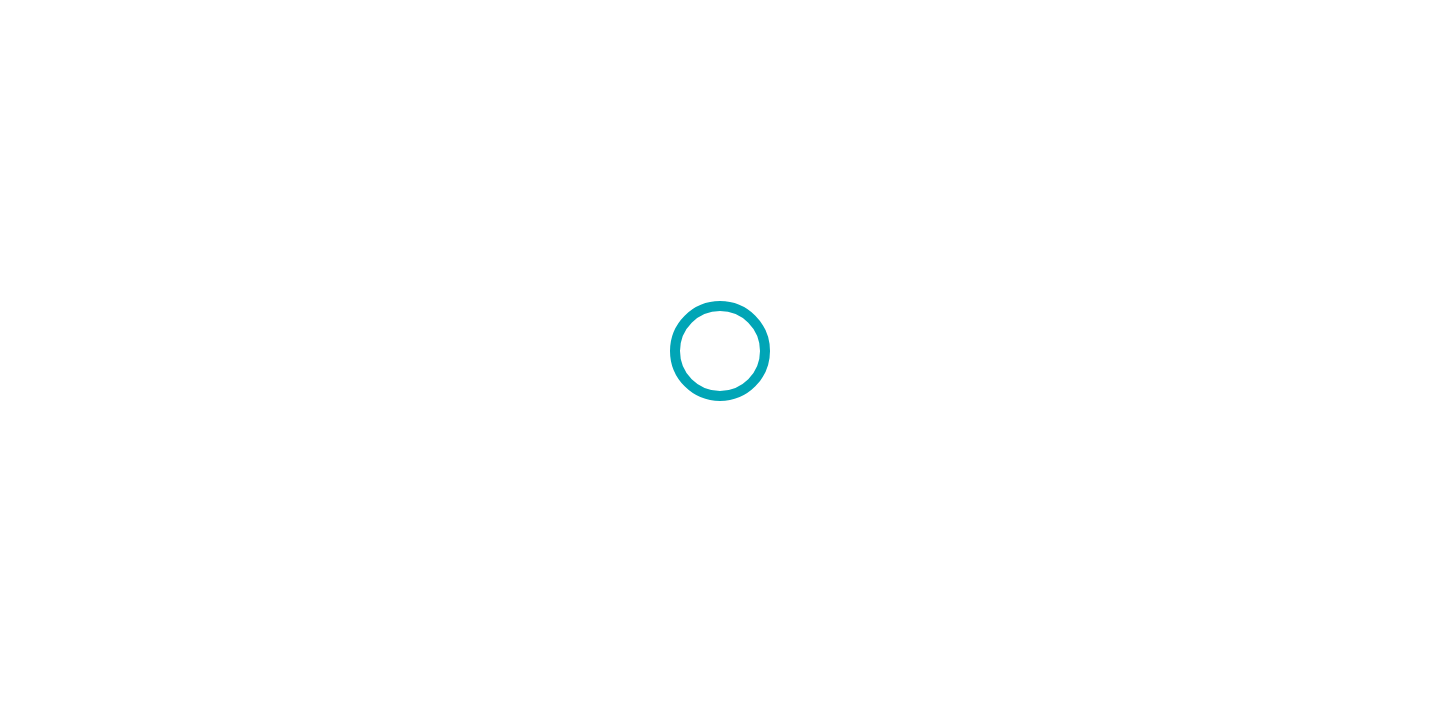 scroll, scrollTop: 0, scrollLeft: 0, axis: both 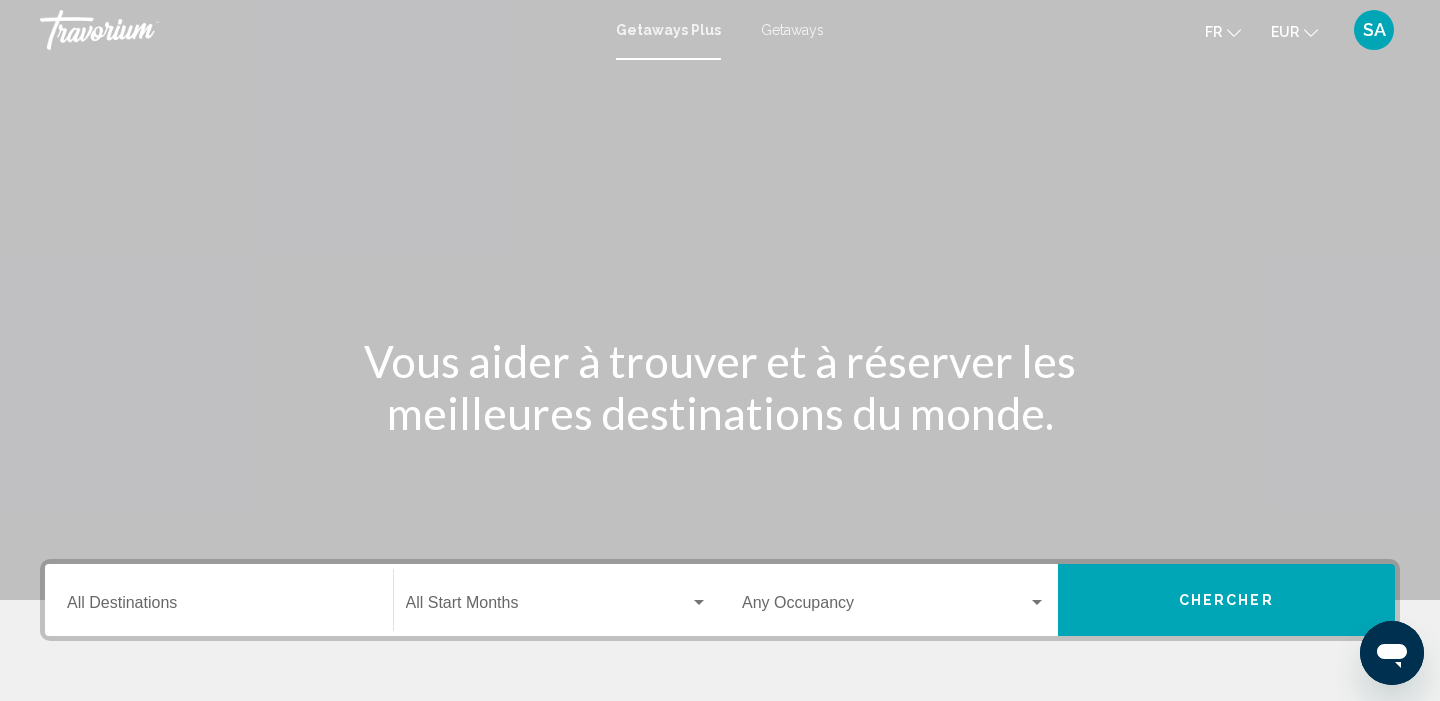 click on "Getaways" at bounding box center (792, 30) 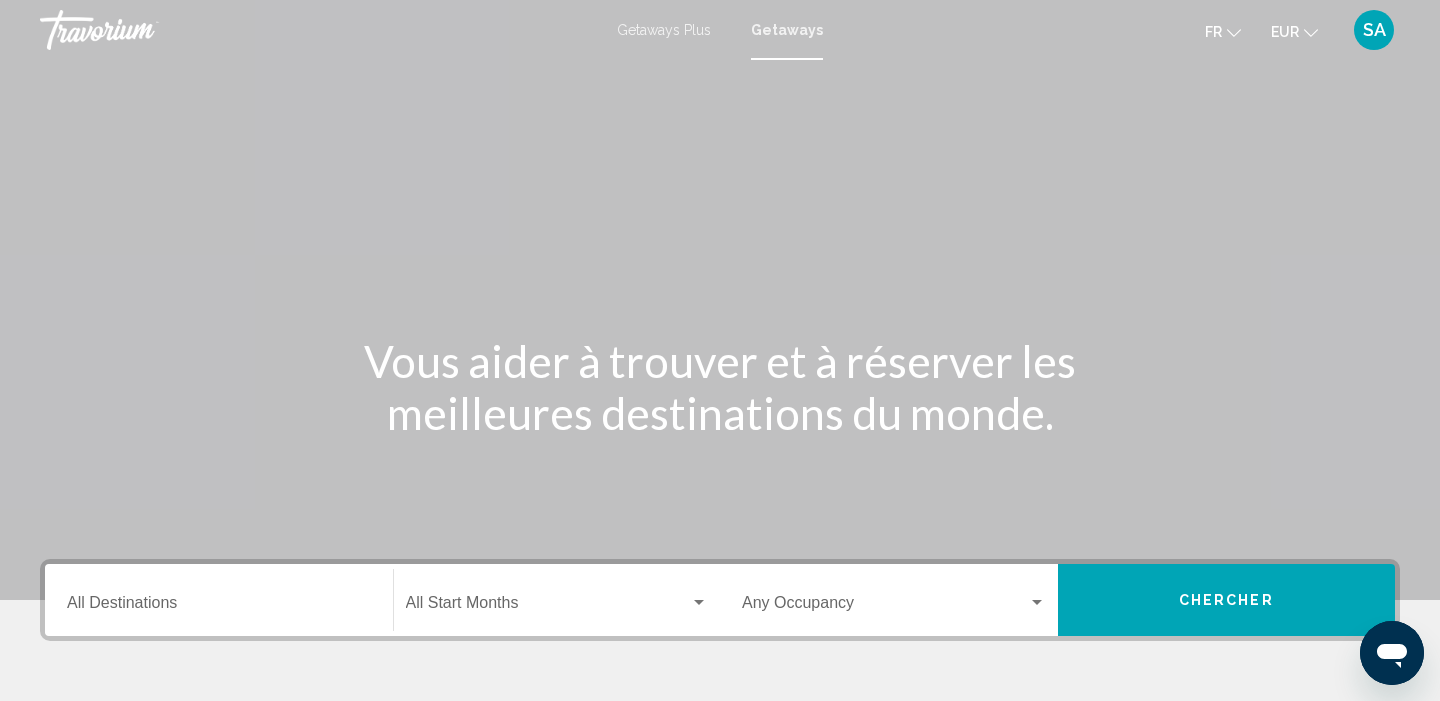 click on "Destination All Destinations" at bounding box center (219, 600) 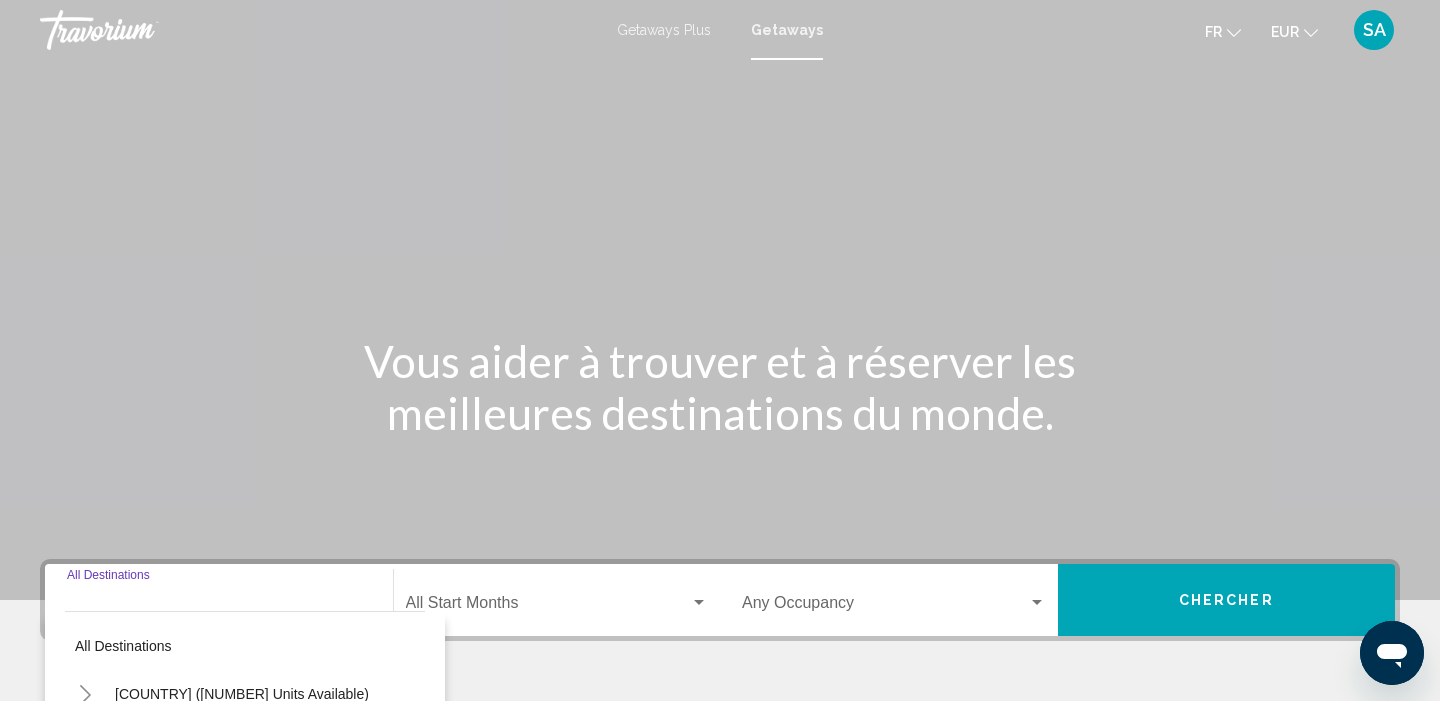 scroll, scrollTop: 385, scrollLeft: 0, axis: vertical 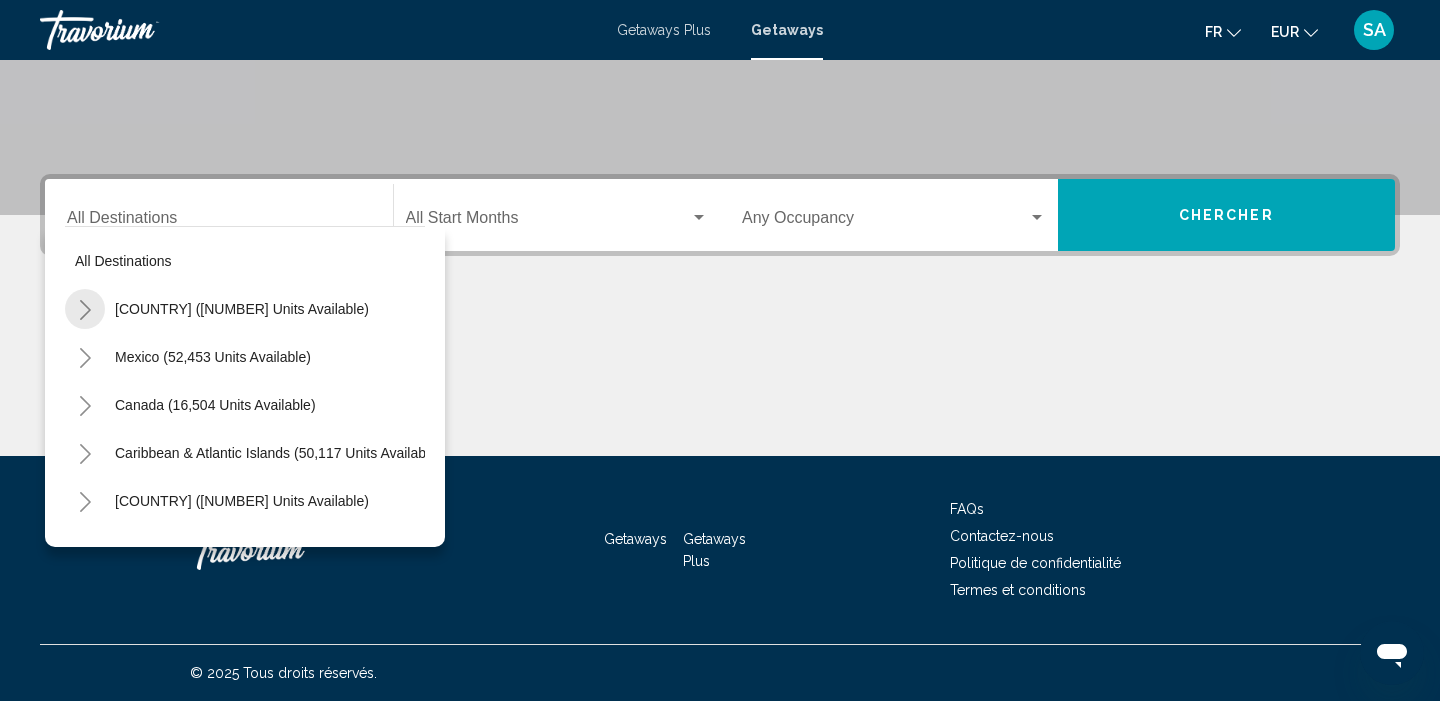 click 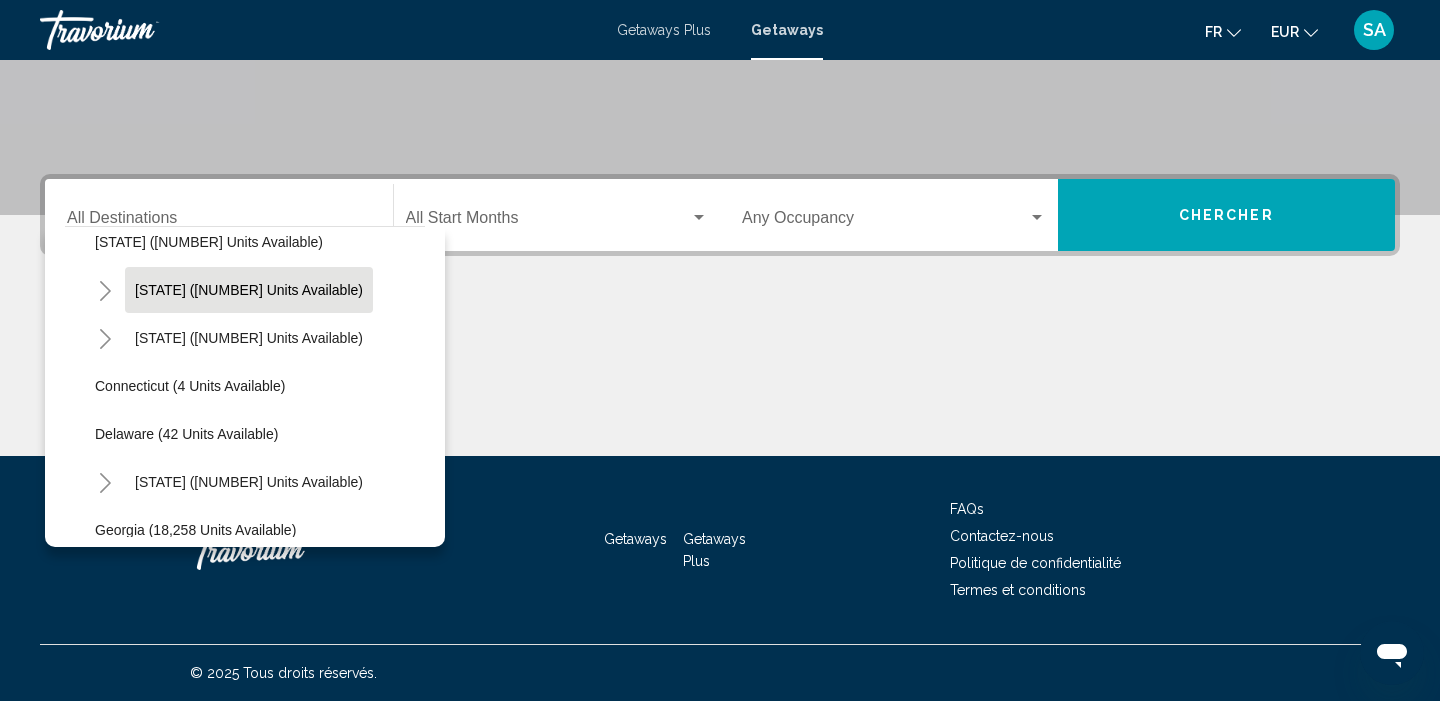scroll, scrollTop: 180, scrollLeft: 0, axis: vertical 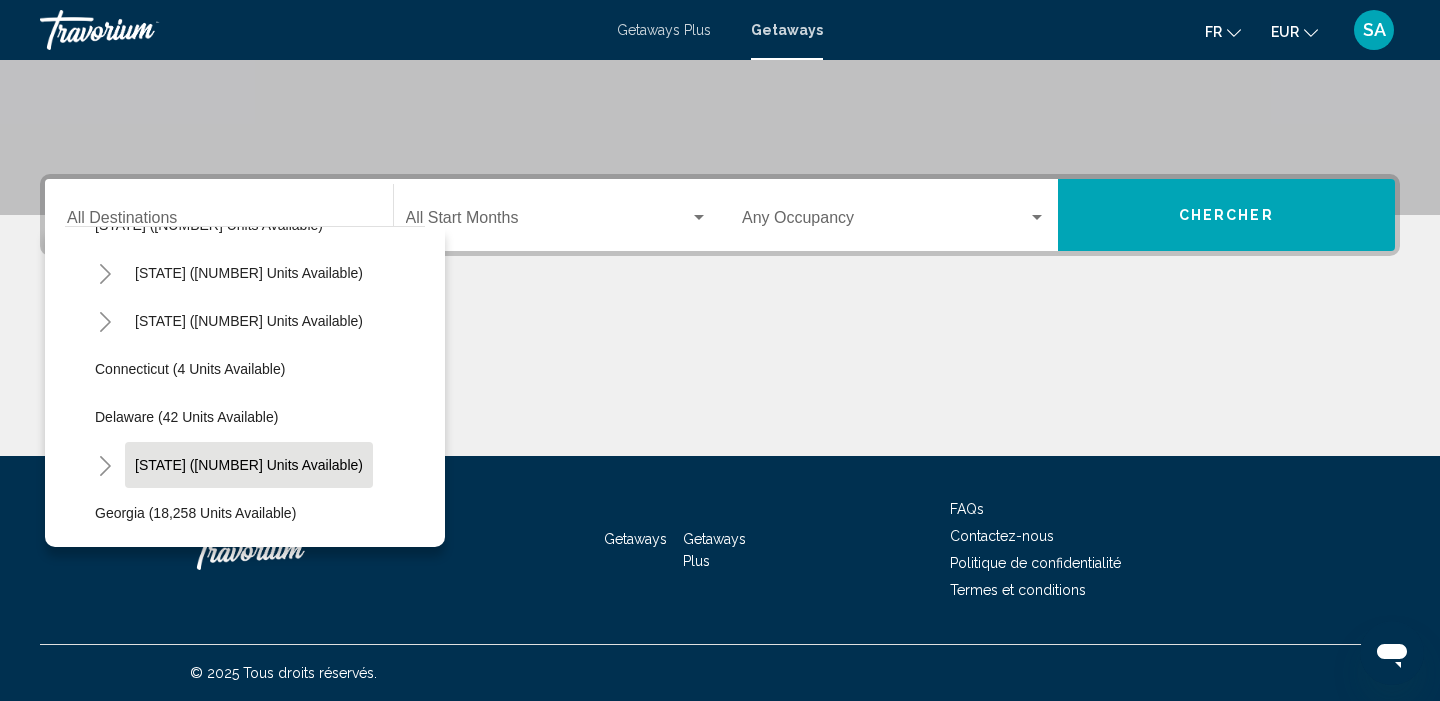 click on "[STATE] ([NUMBER] units available)" 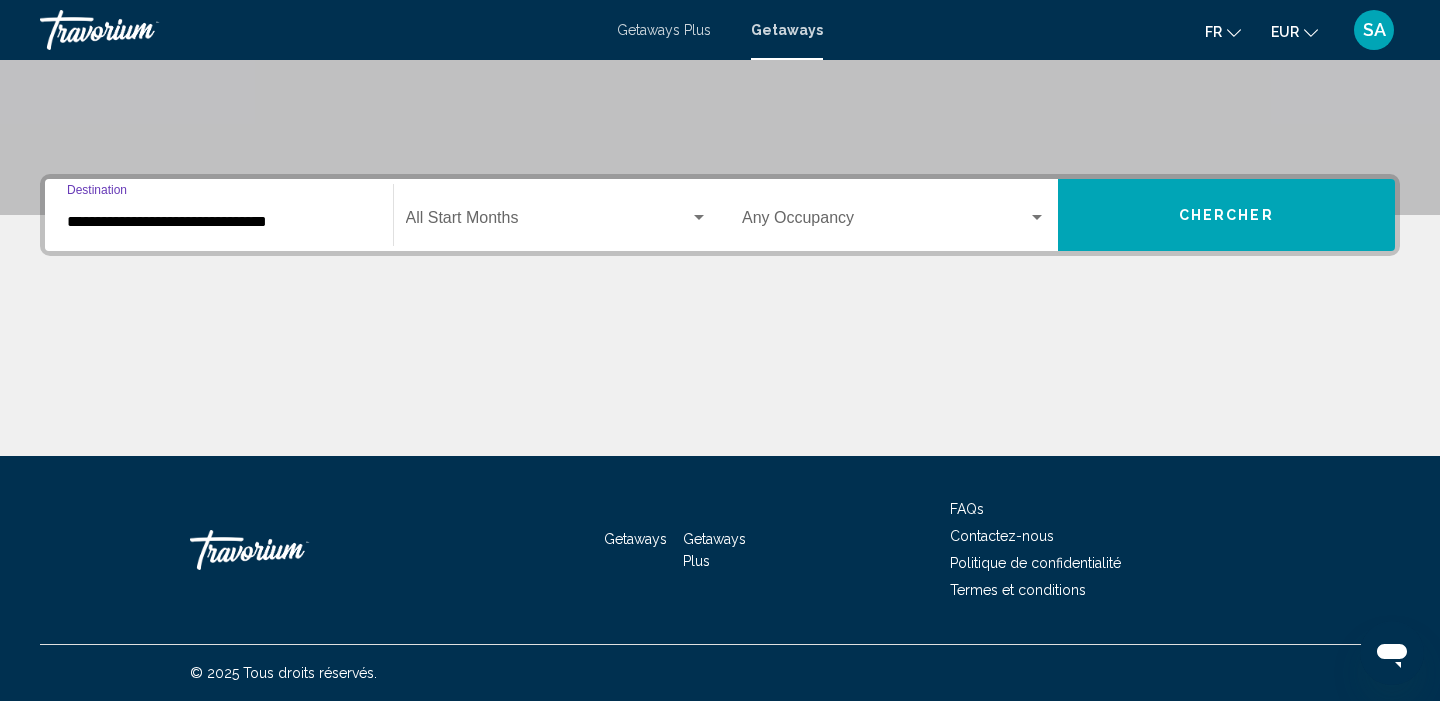 click at bounding box center (548, 222) 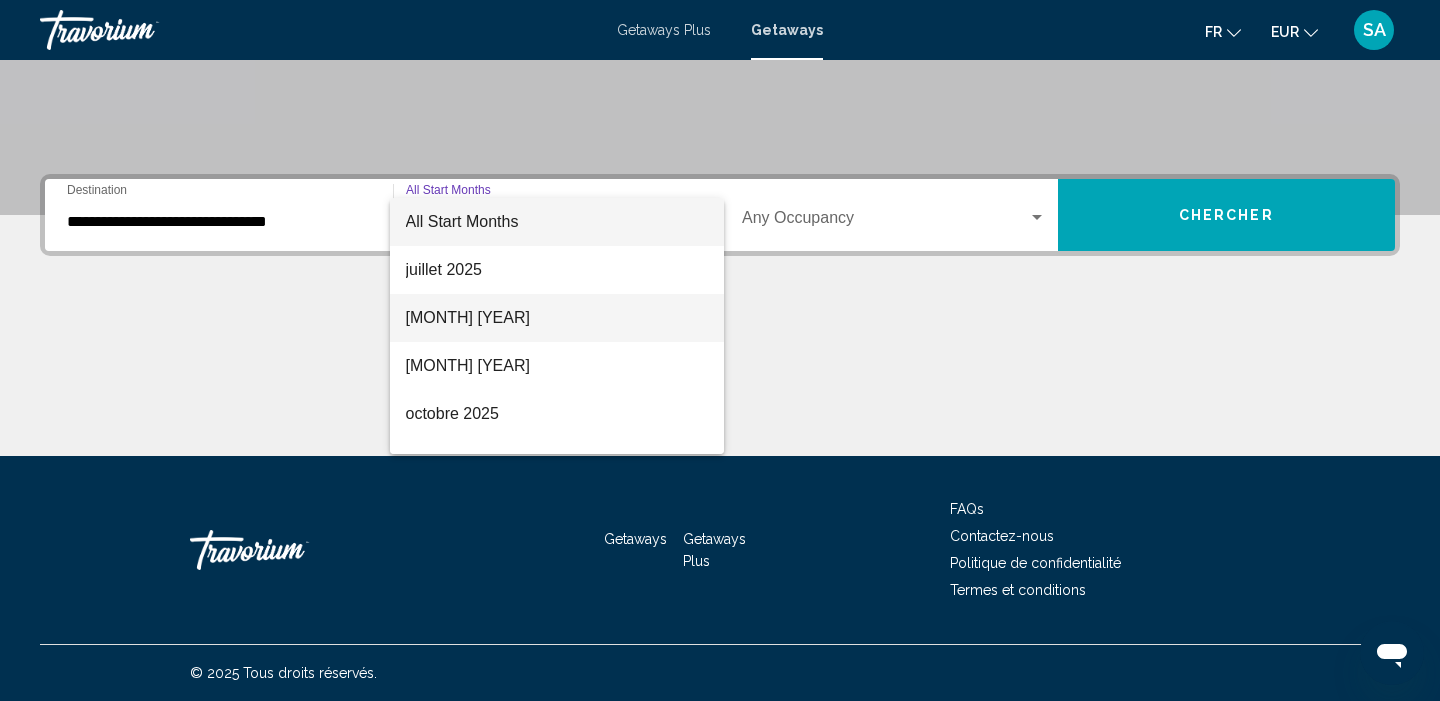 click on "[MONTH] [YEAR]" at bounding box center (557, 318) 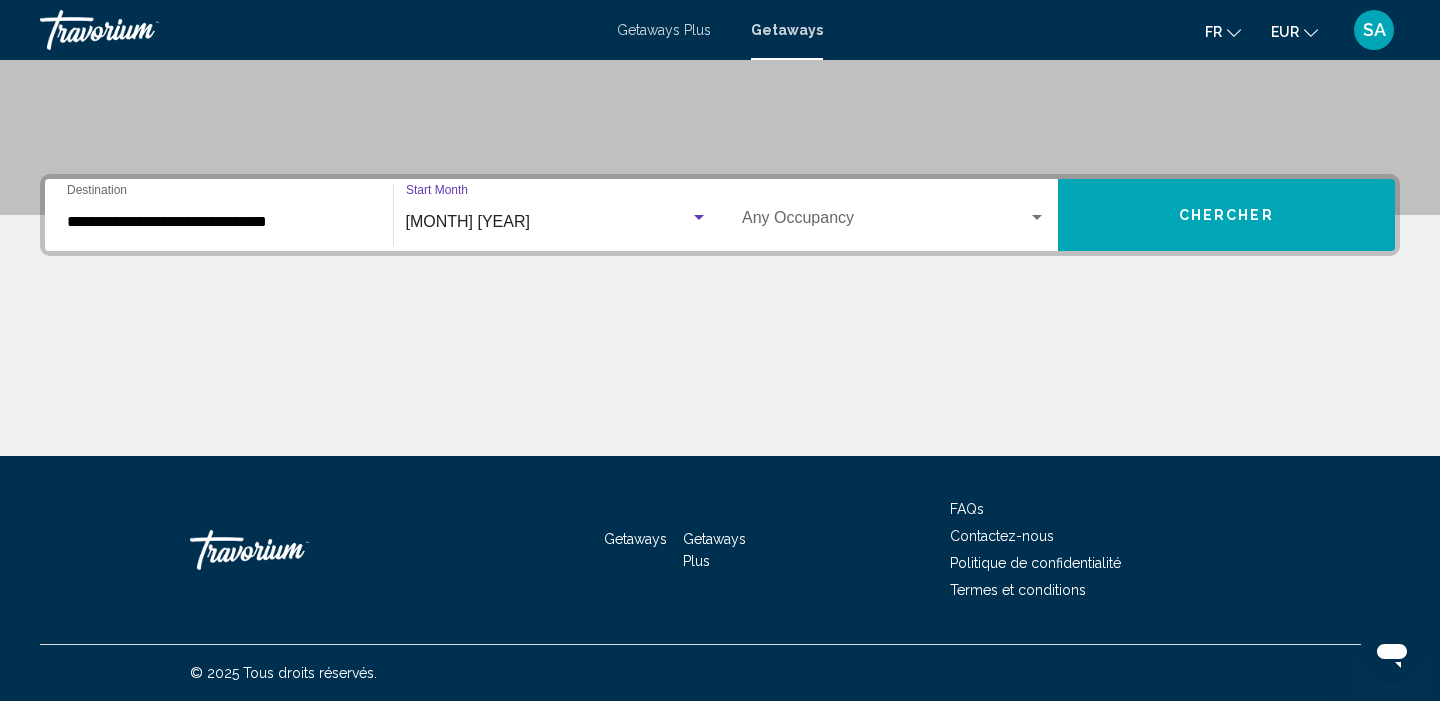 click on "Occupancy Any Occupancy" at bounding box center [894, 215] 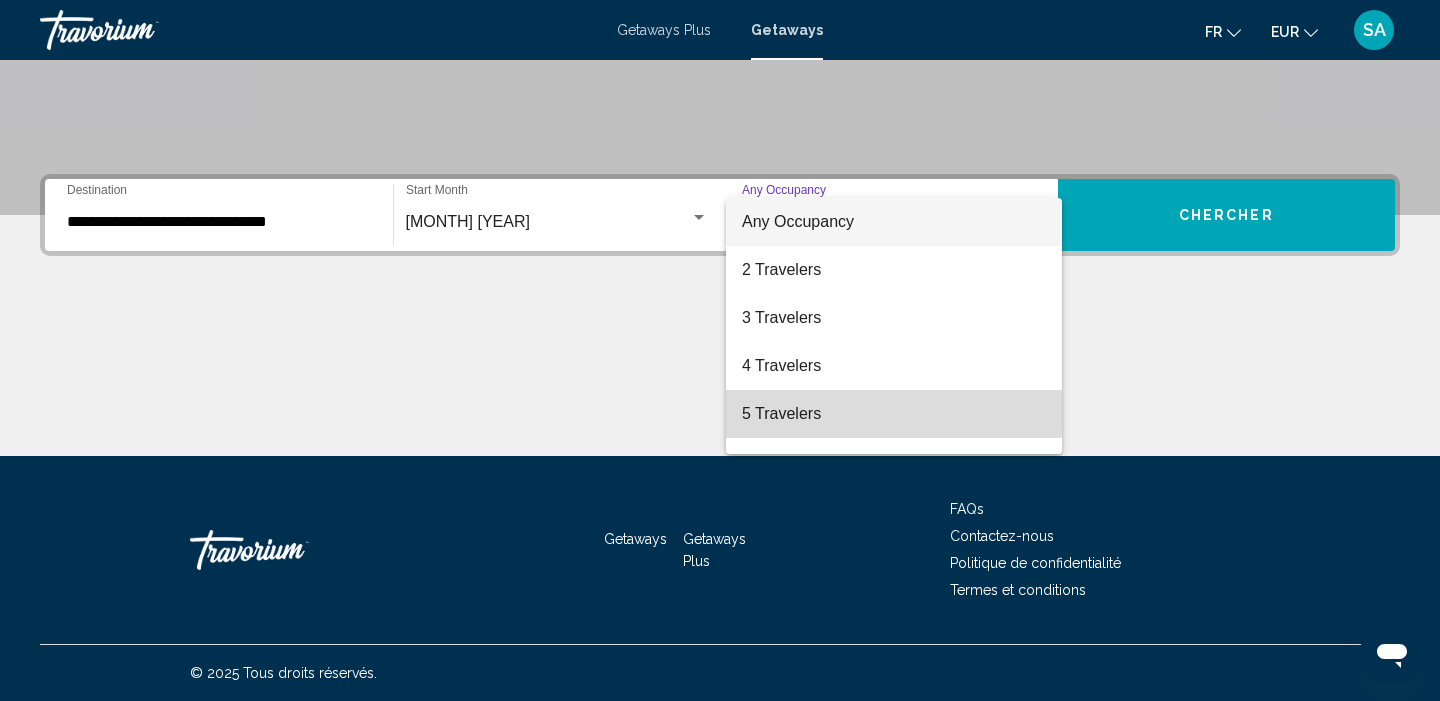 click on "5 Travelers" at bounding box center [894, 414] 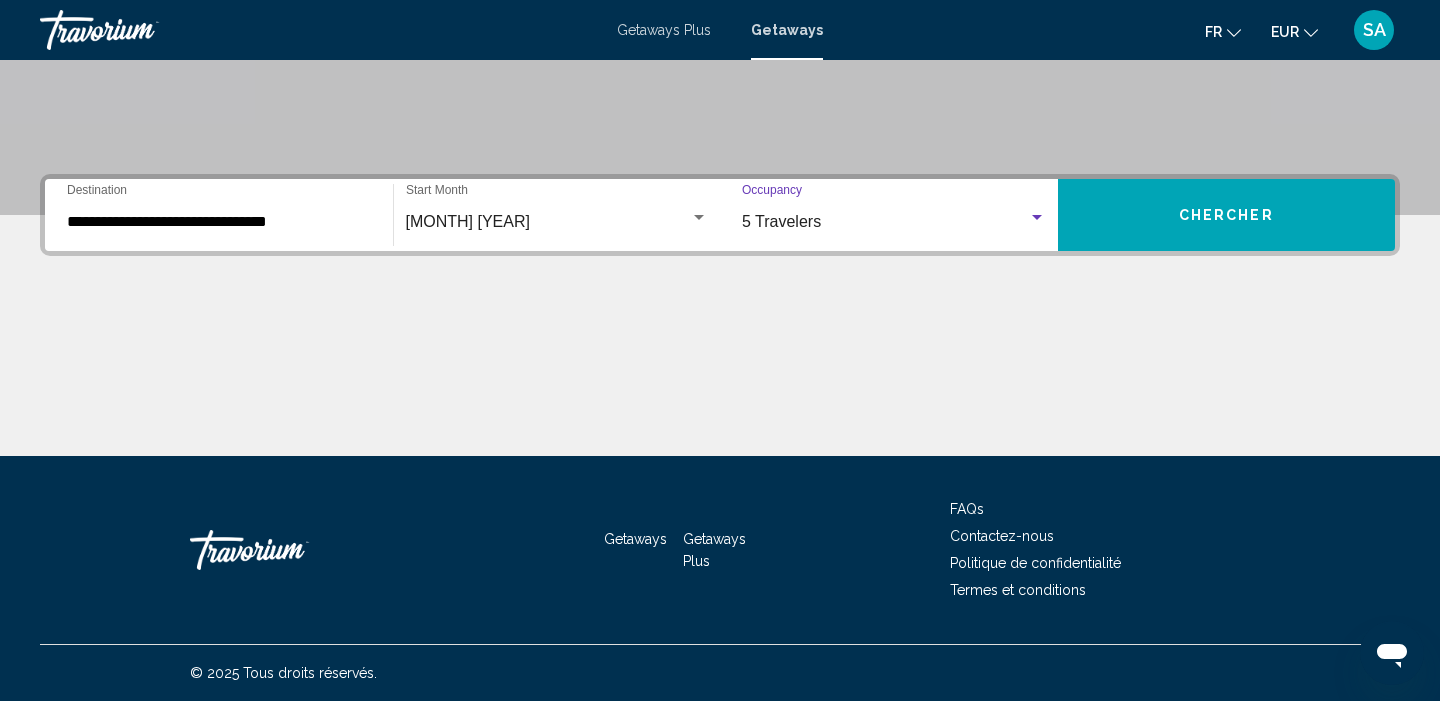 click on "Chercher" at bounding box center [1227, 215] 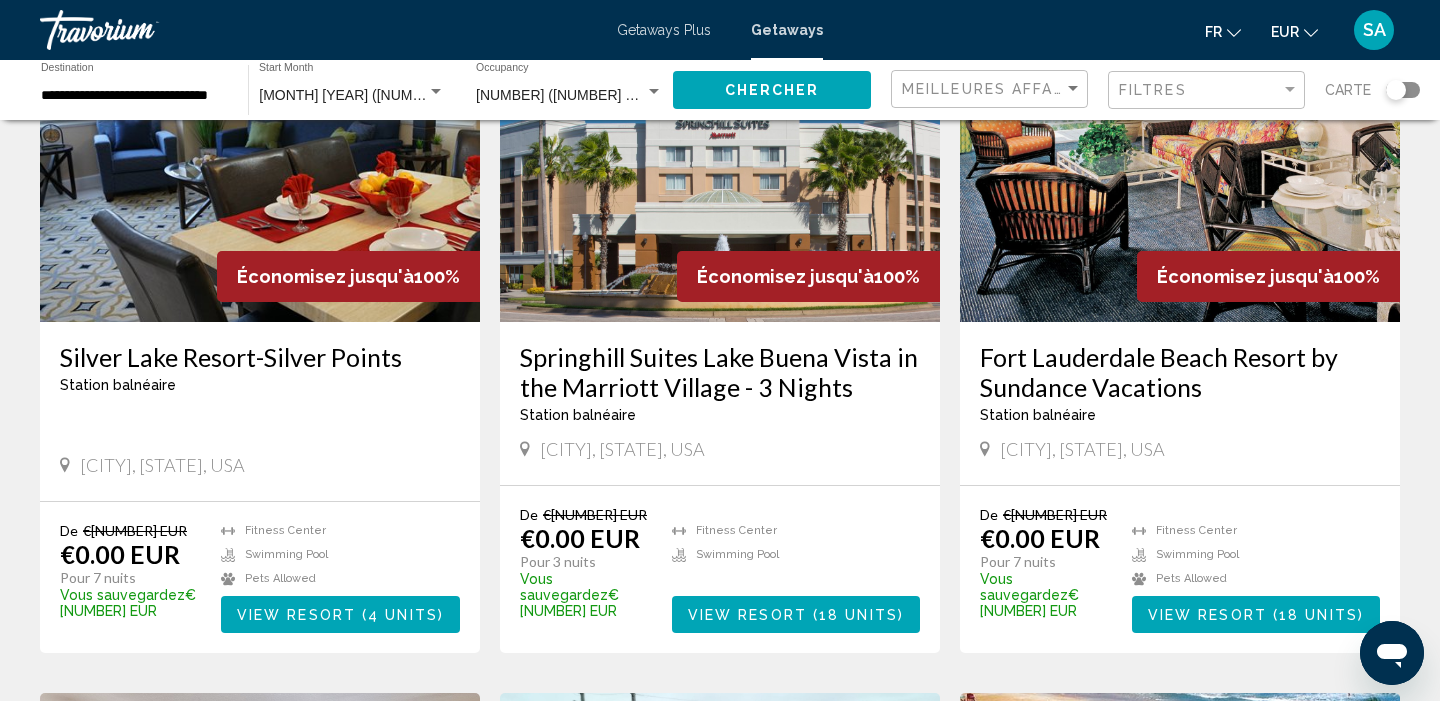 scroll, scrollTop: 1545, scrollLeft: 0, axis: vertical 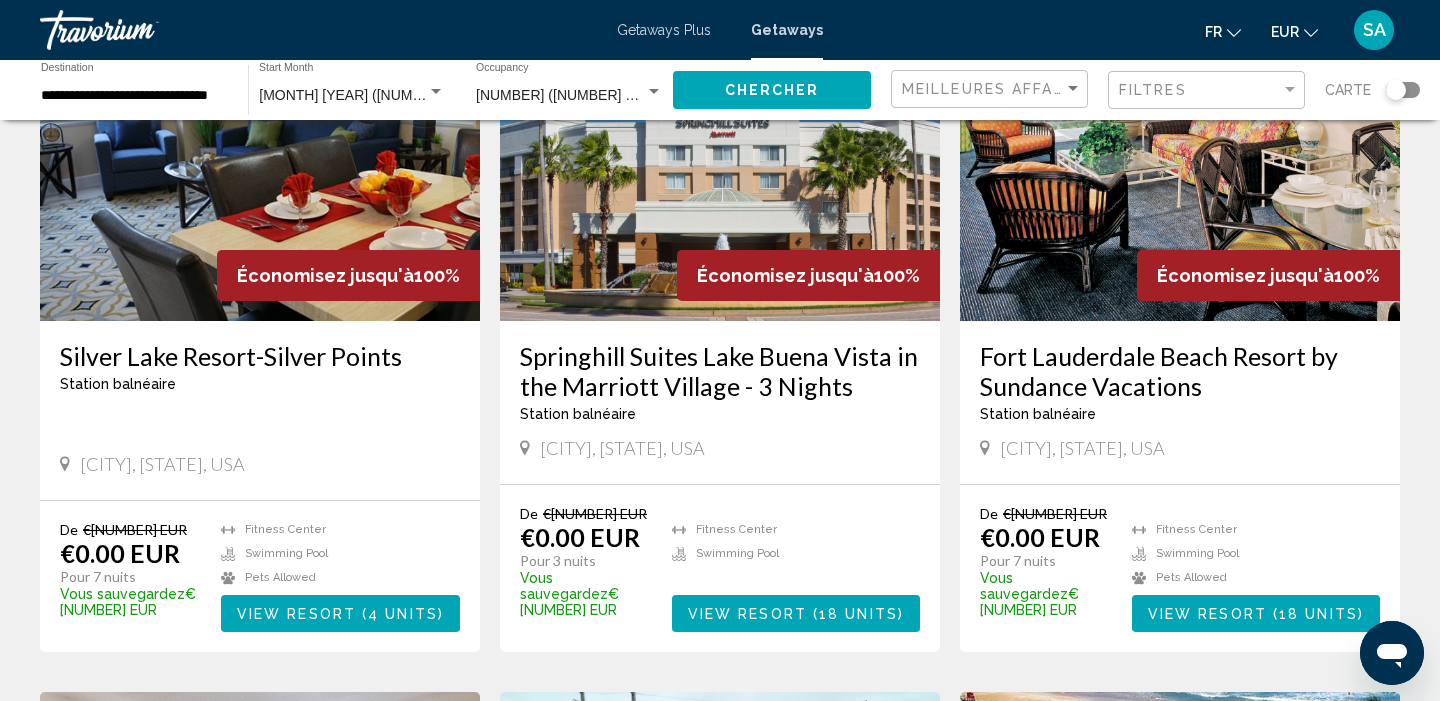 click at bounding box center (1180, 161) 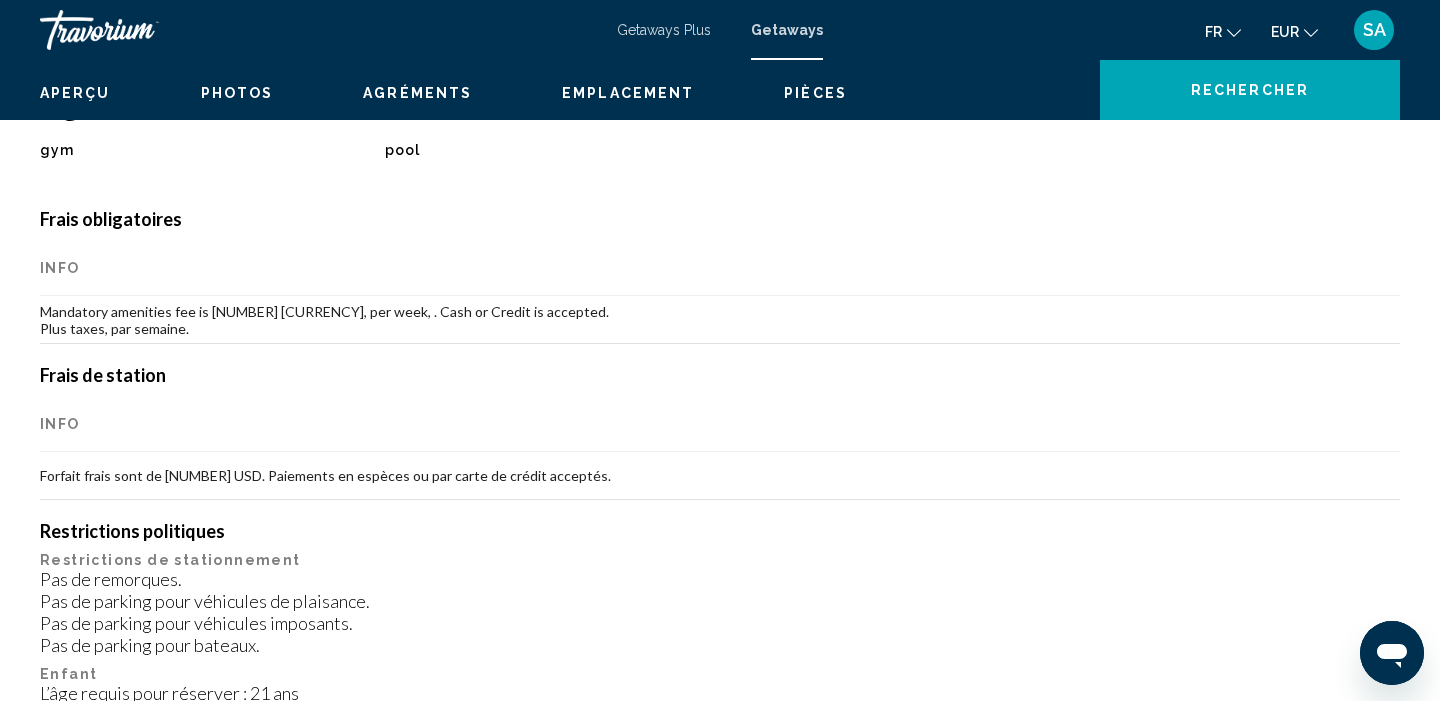 scroll, scrollTop: 0, scrollLeft: 0, axis: both 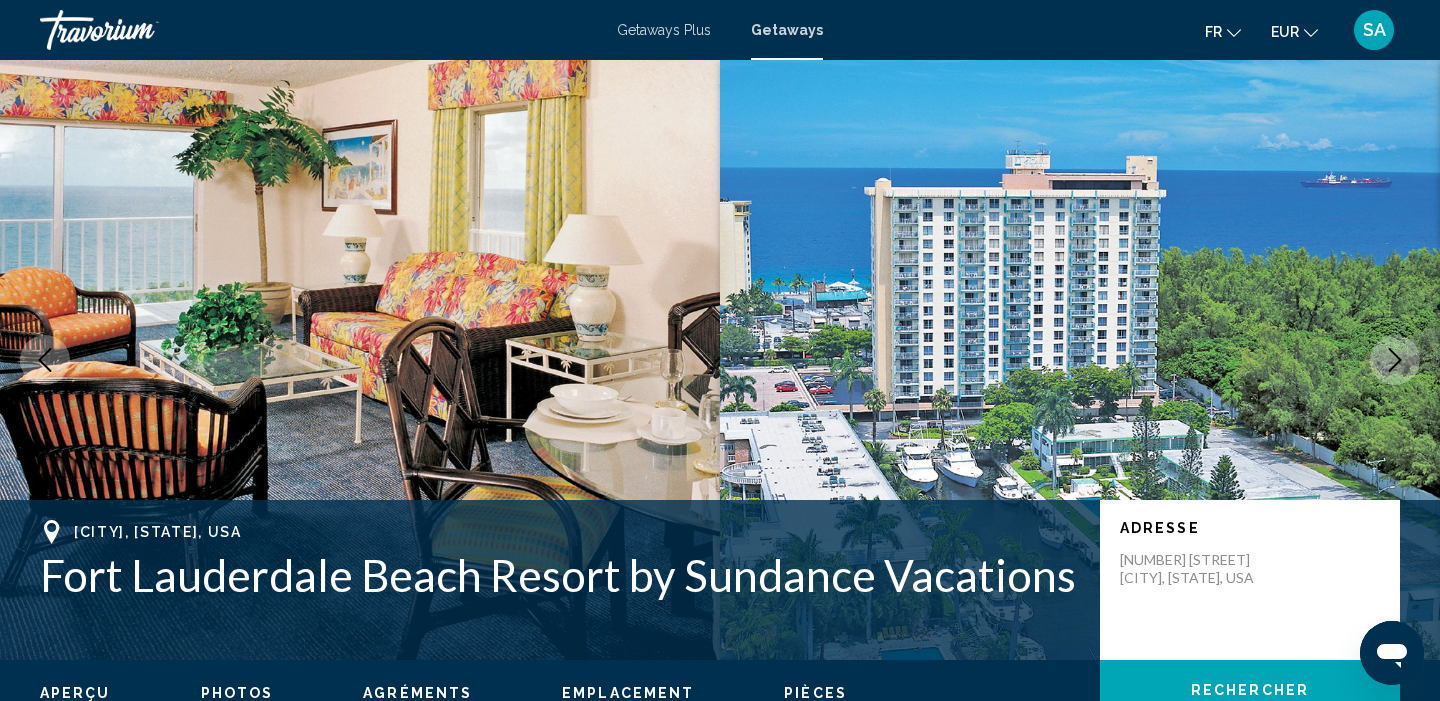 click 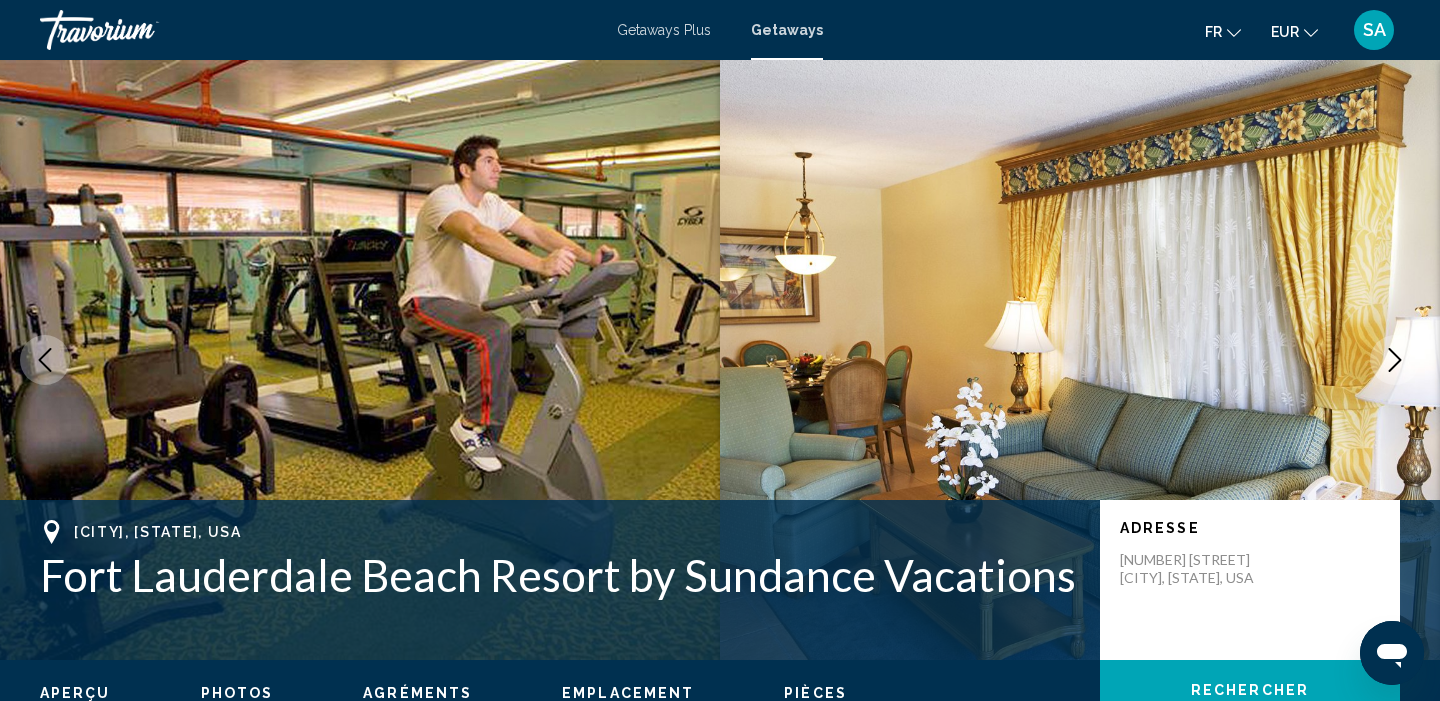 click 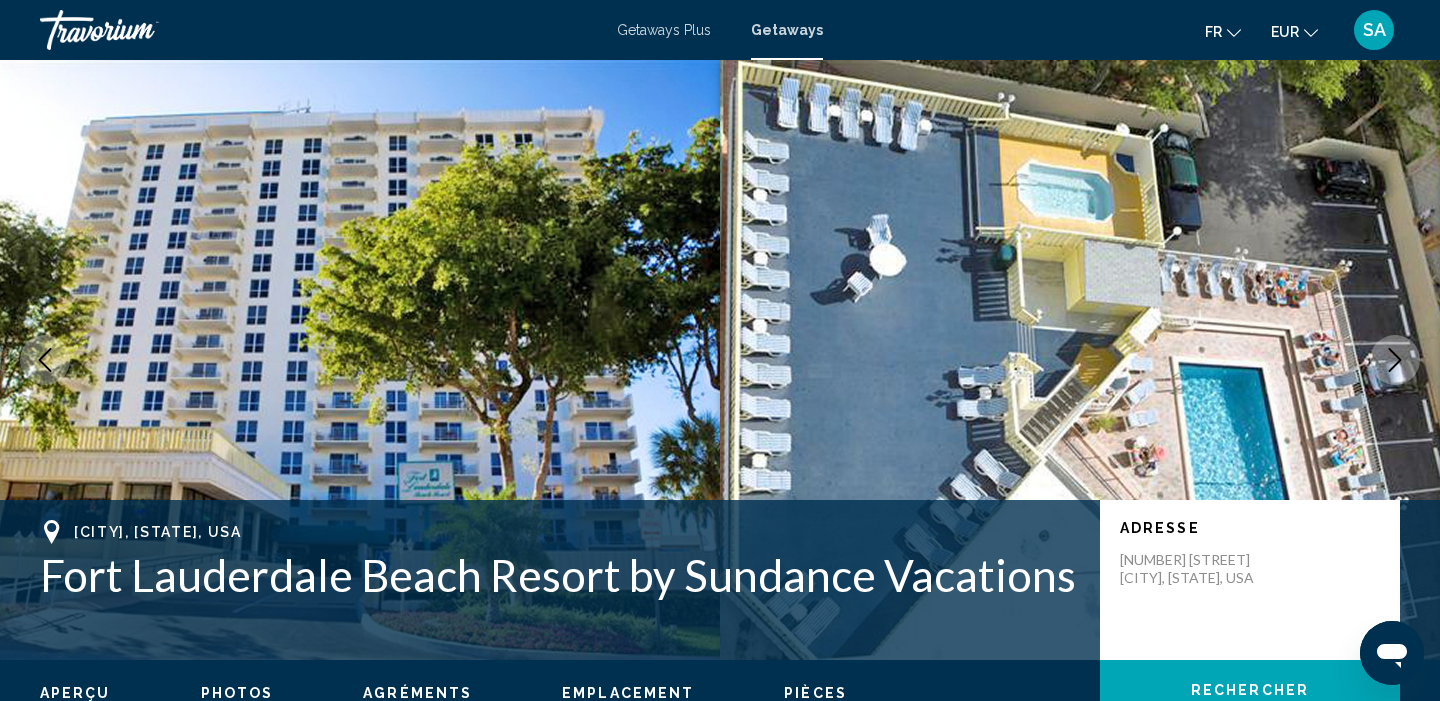 click 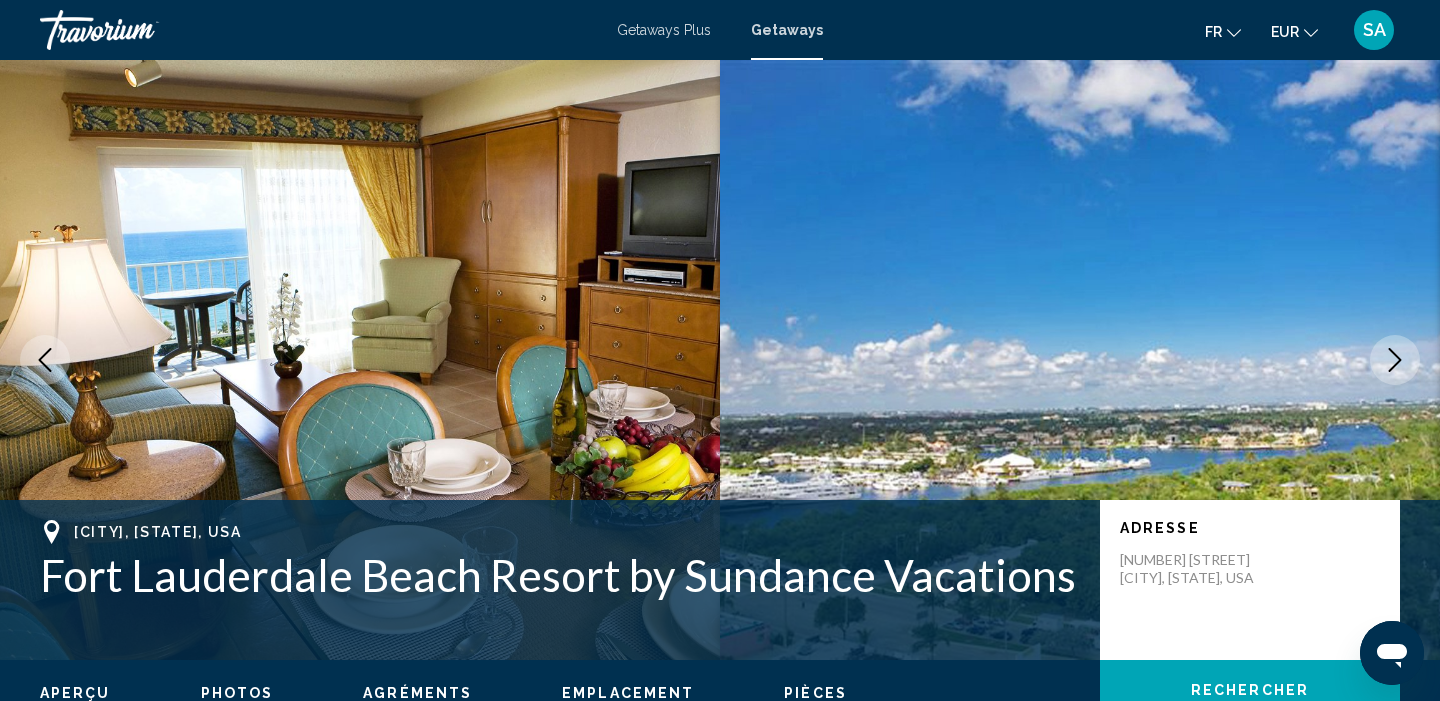 click 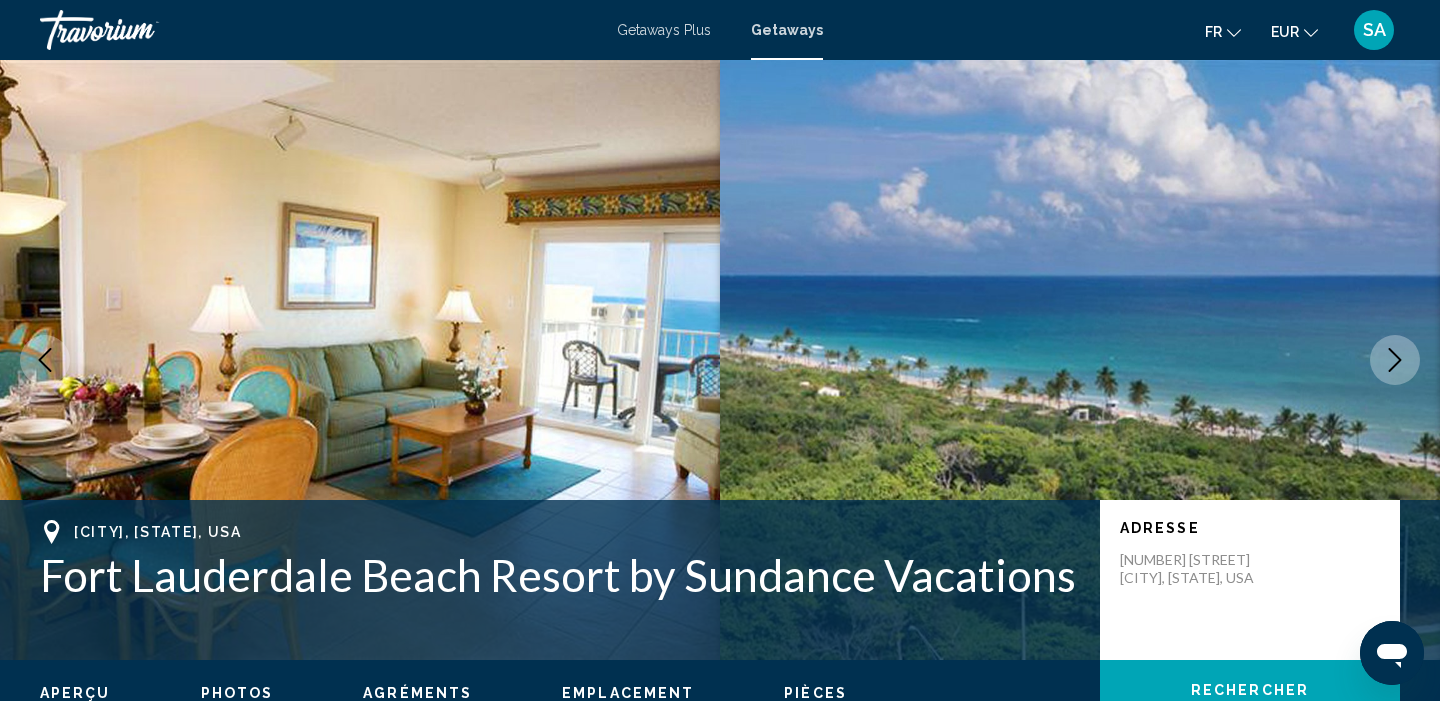 click 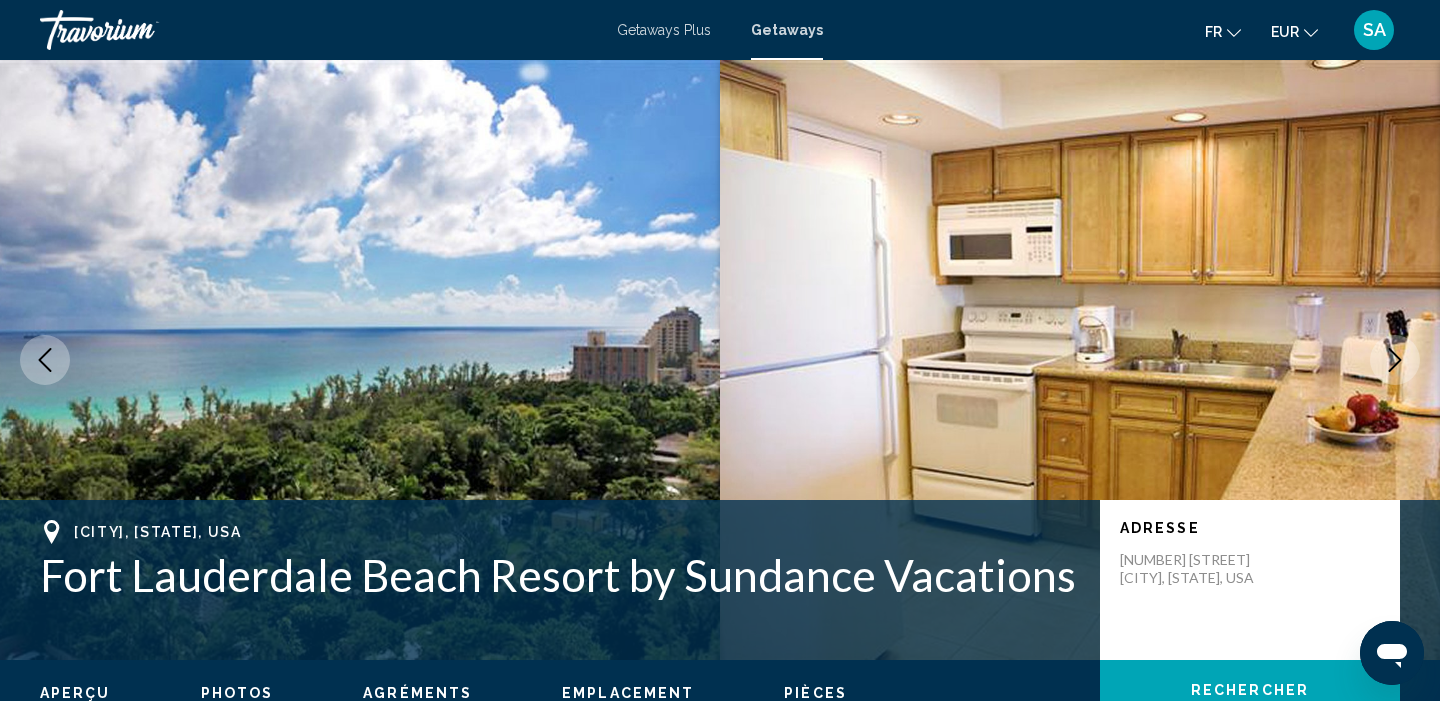 click 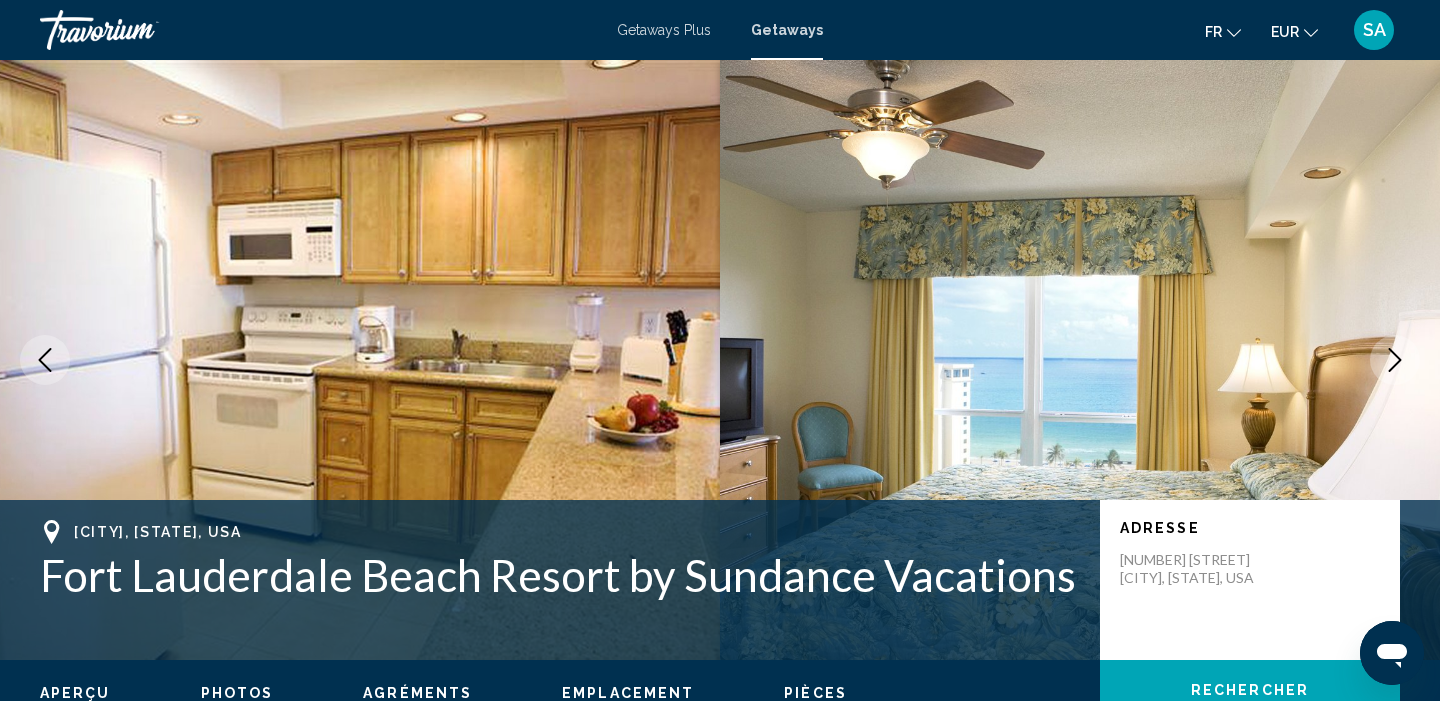 scroll, scrollTop: 0, scrollLeft: 0, axis: both 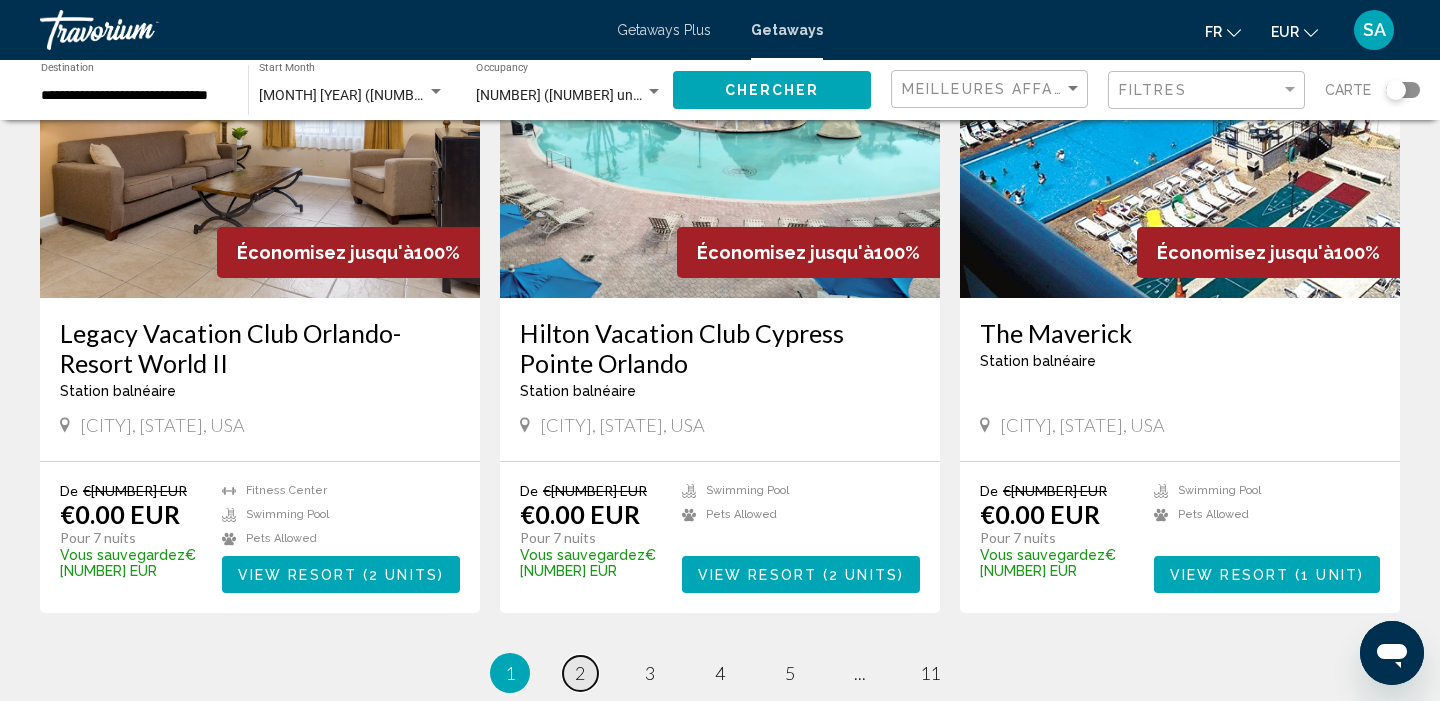 click on "2" at bounding box center [580, 673] 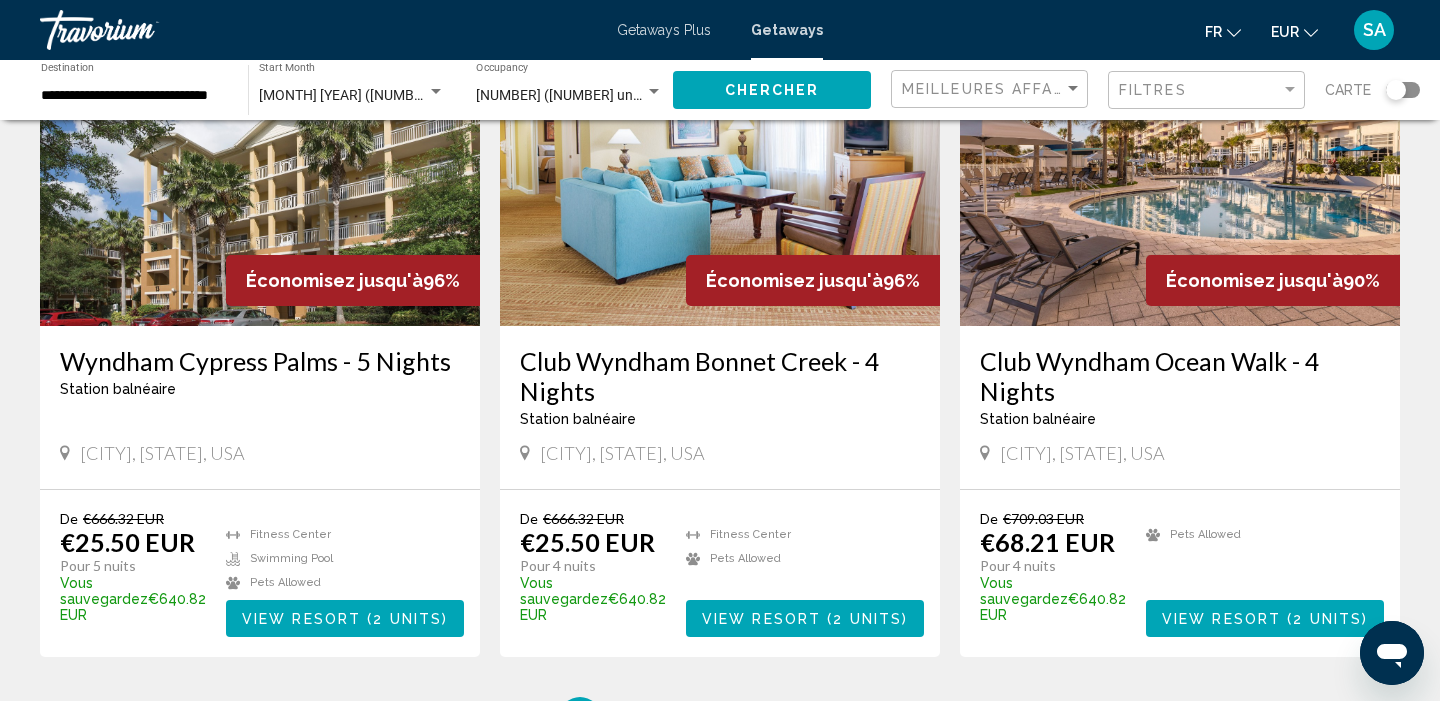 scroll, scrollTop: 2202, scrollLeft: 0, axis: vertical 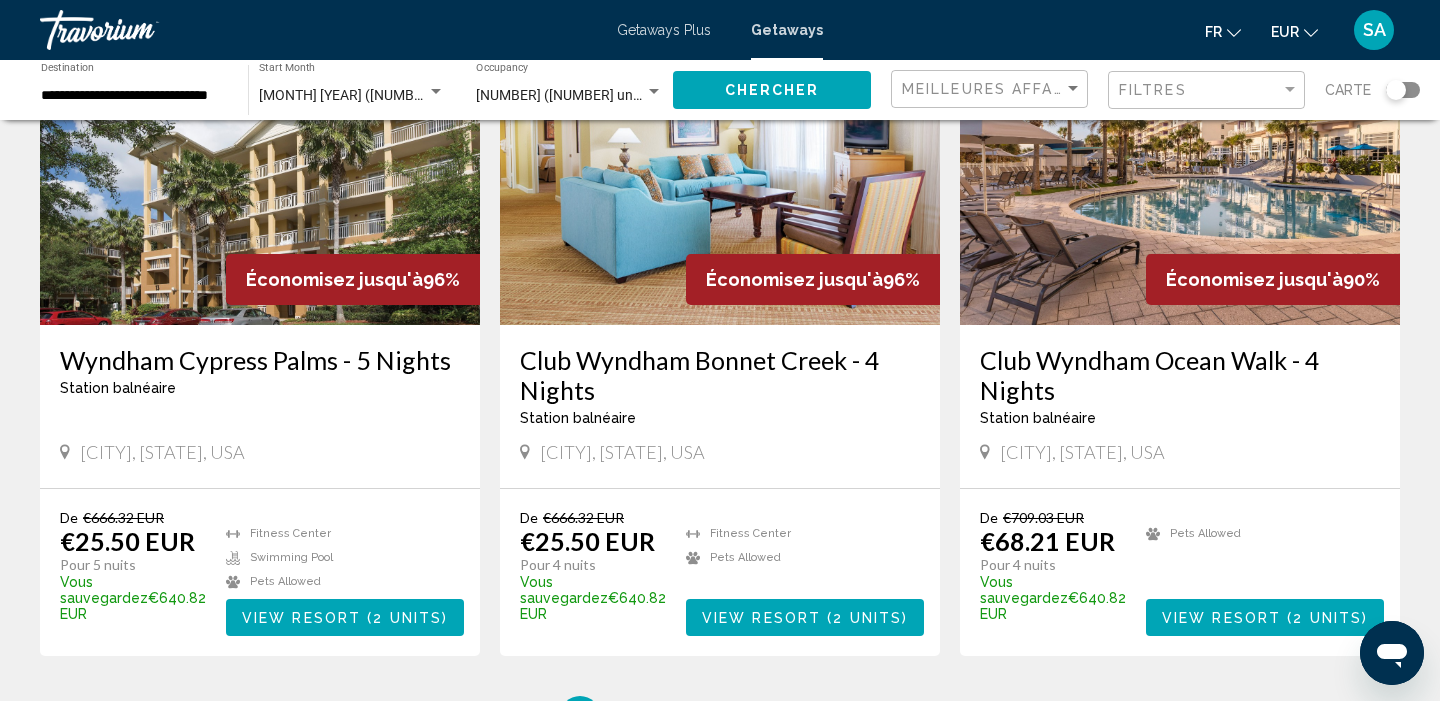 click on "De €[NUMBER] EUR €[NUMBER] EUR  Pour [NUMBER] nuits Vous sauvegardez  €[NUMBER] EUR   temp
Fitness Center
Pets Allowed View Resort    ( [NUMBER] units )" at bounding box center (720, 572) 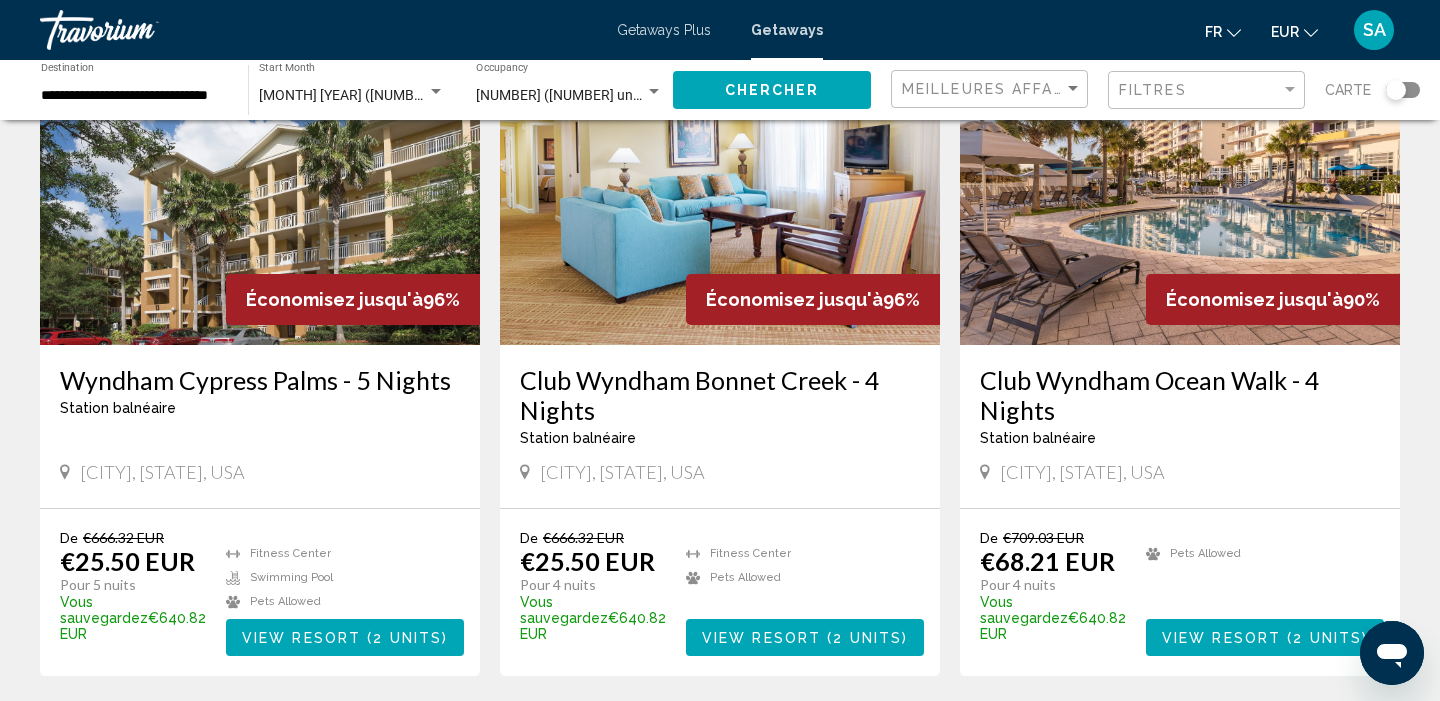 click on "3" at bounding box center [650, 736] 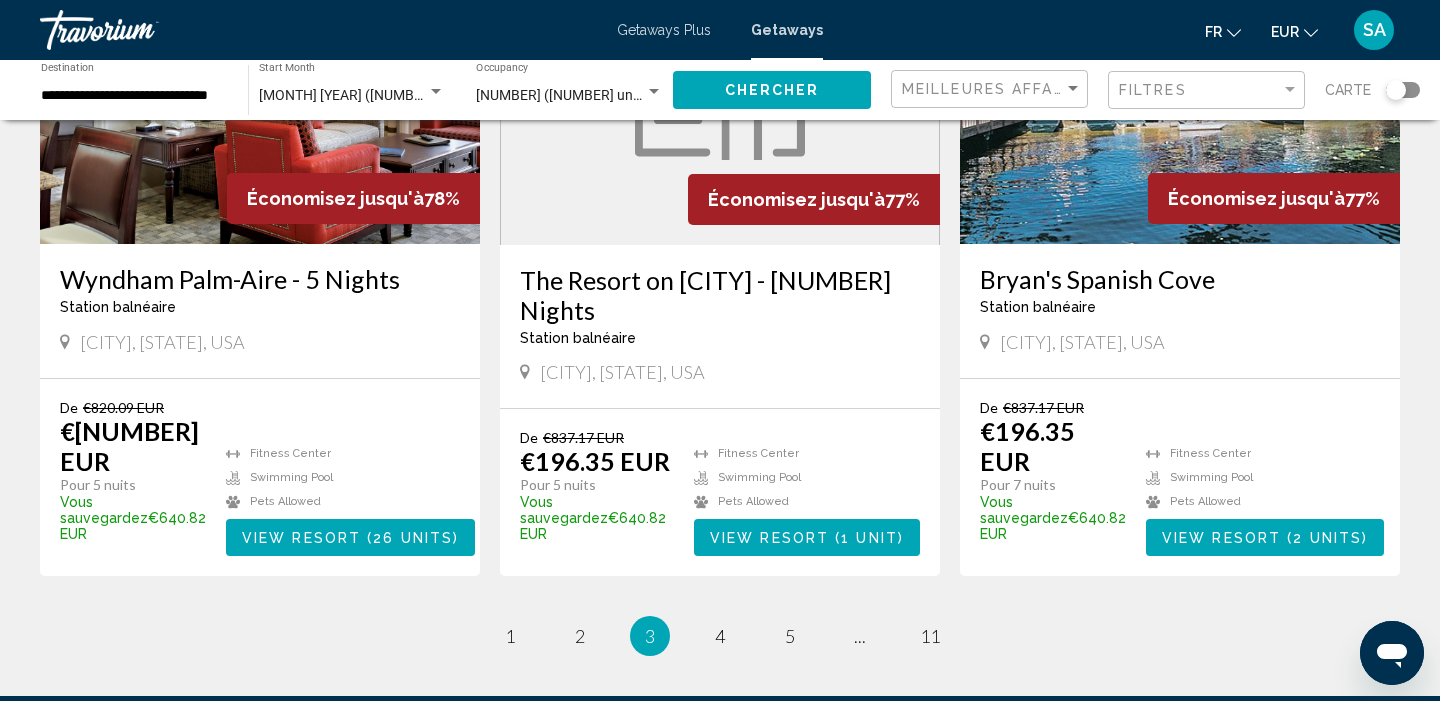 scroll, scrollTop: 2424, scrollLeft: 0, axis: vertical 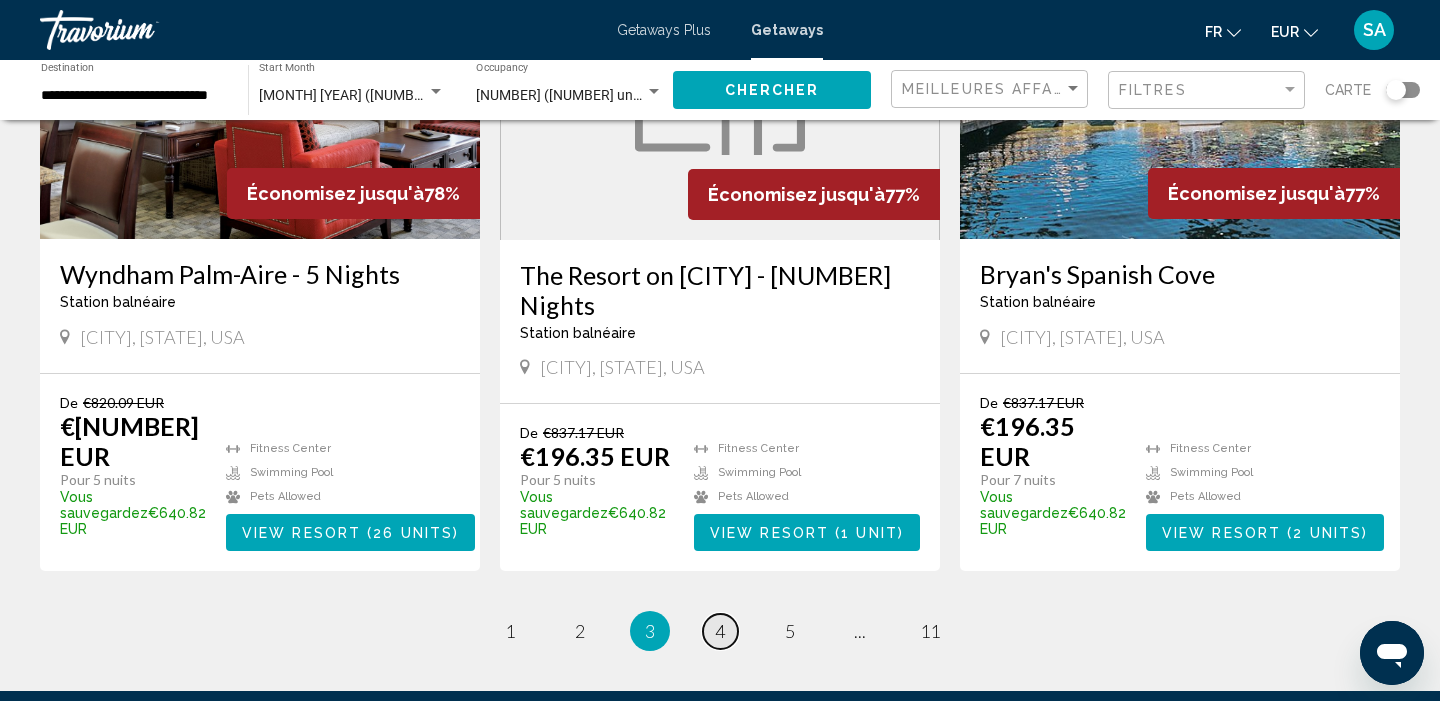 click on "page  4" at bounding box center [720, 631] 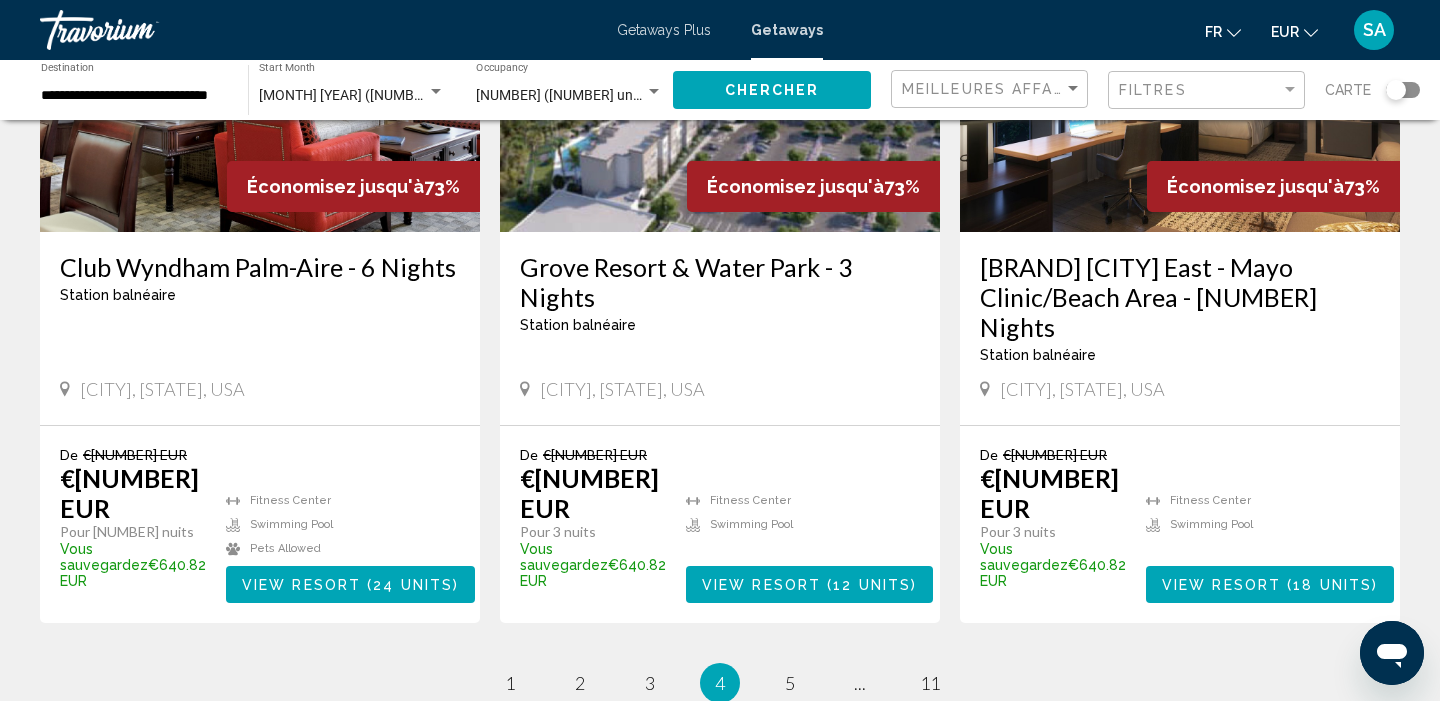 scroll, scrollTop: 2471, scrollLeft: 0, axis: vertical 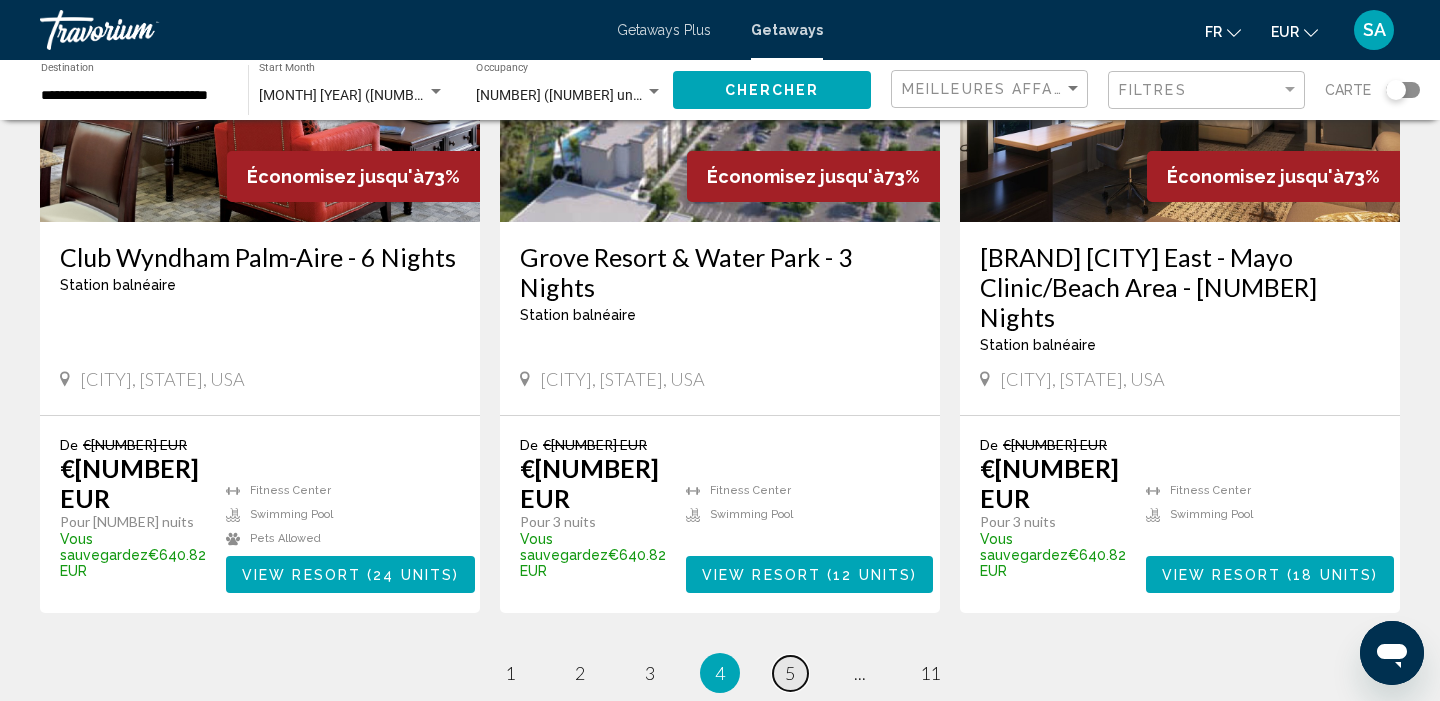 click on "5" at bounding box center [790, 673] 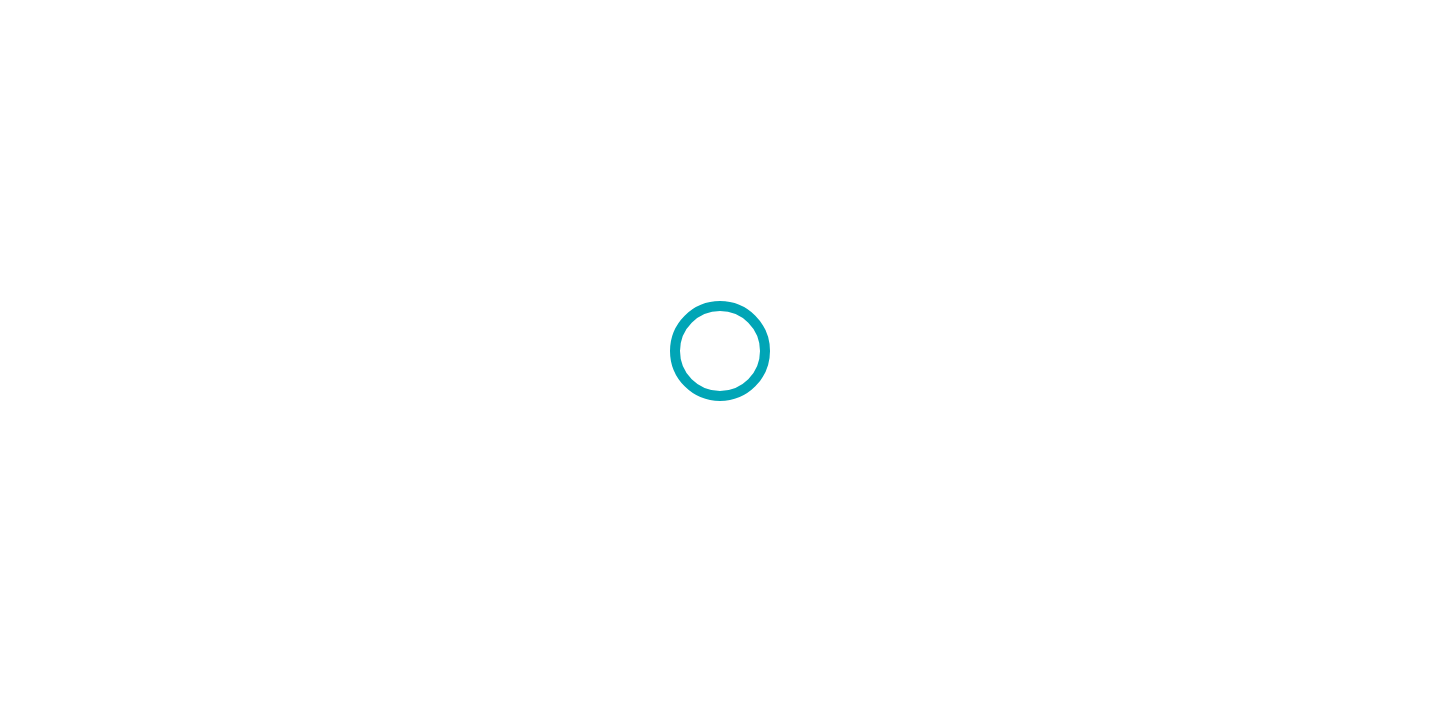 scroll, scrollTop: 0, scrollLeft: 0, axis: both 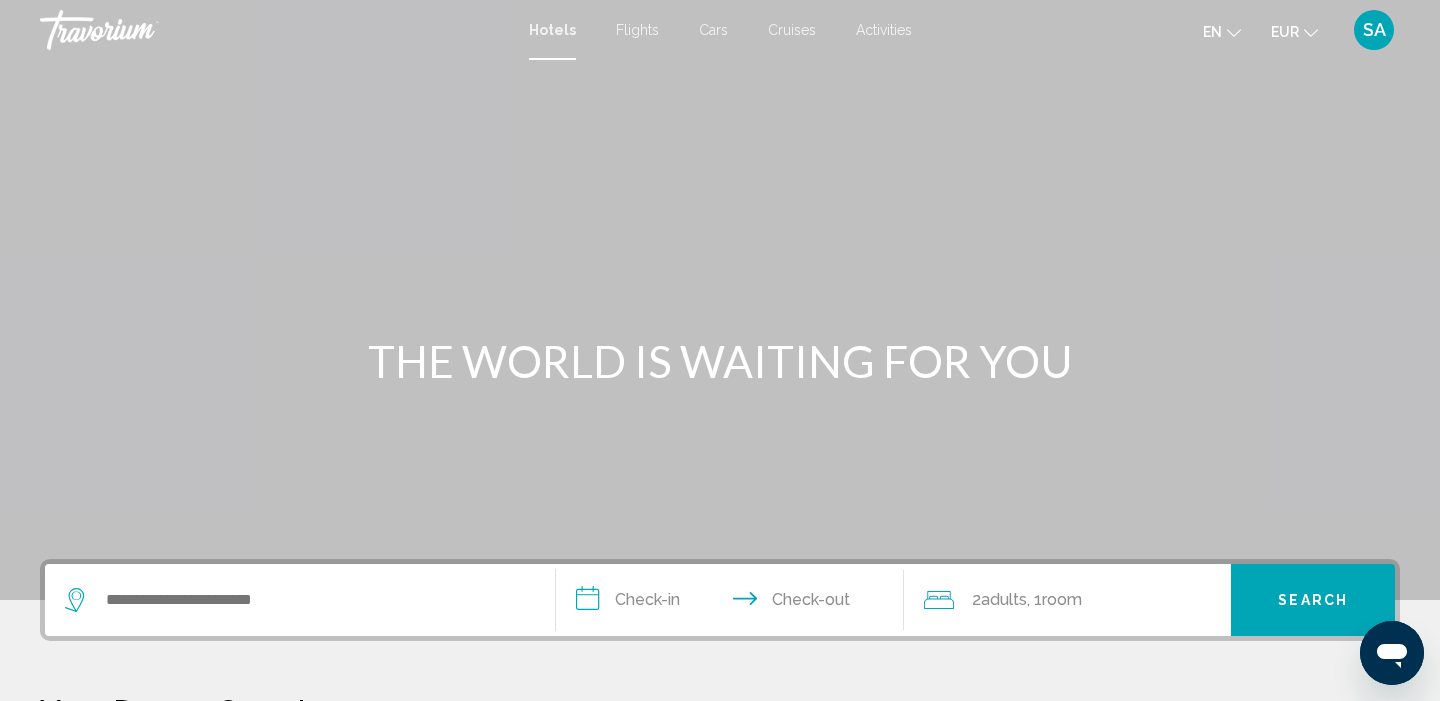 click on "SA" at bounding box center (1374, 30) 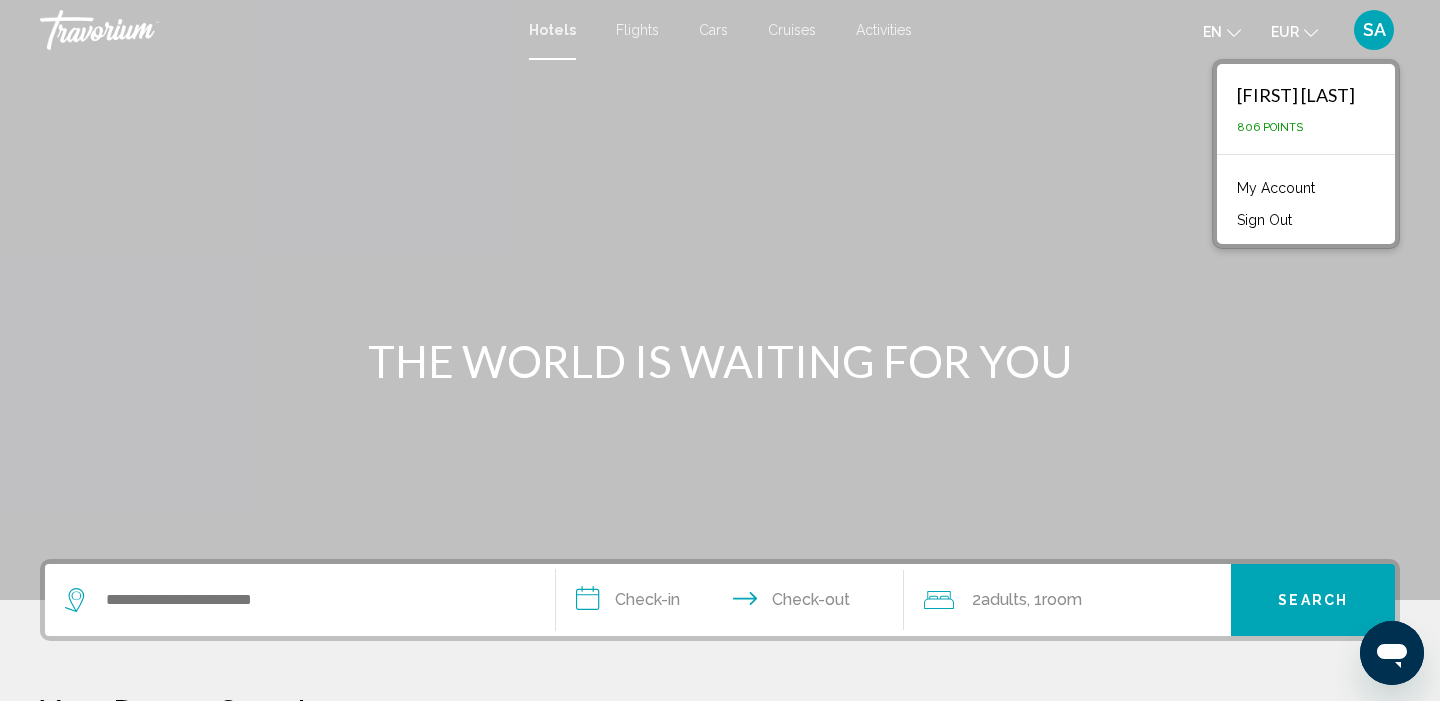 click on "My Account" at bounding box center (1276, 188) 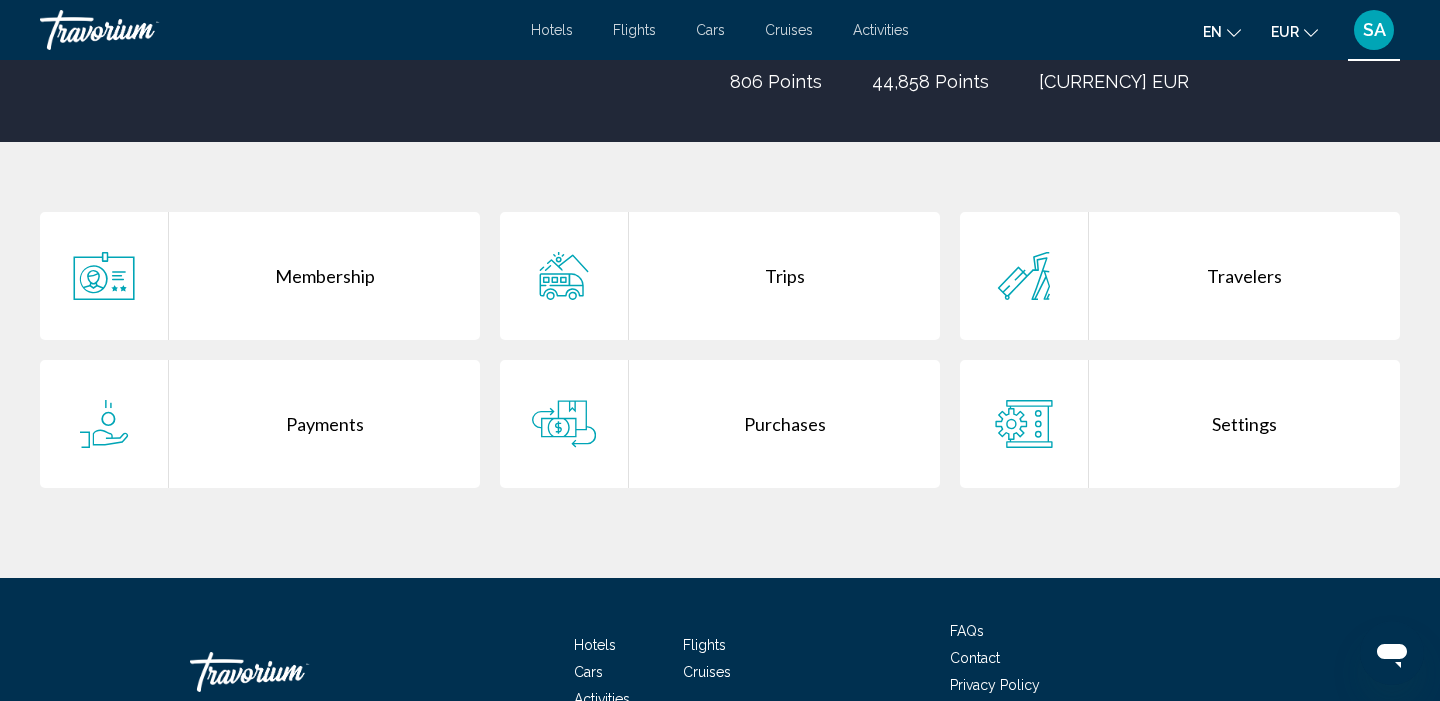 scroll, scrollTop: 306, scrollLeft: 0, axis: vertical 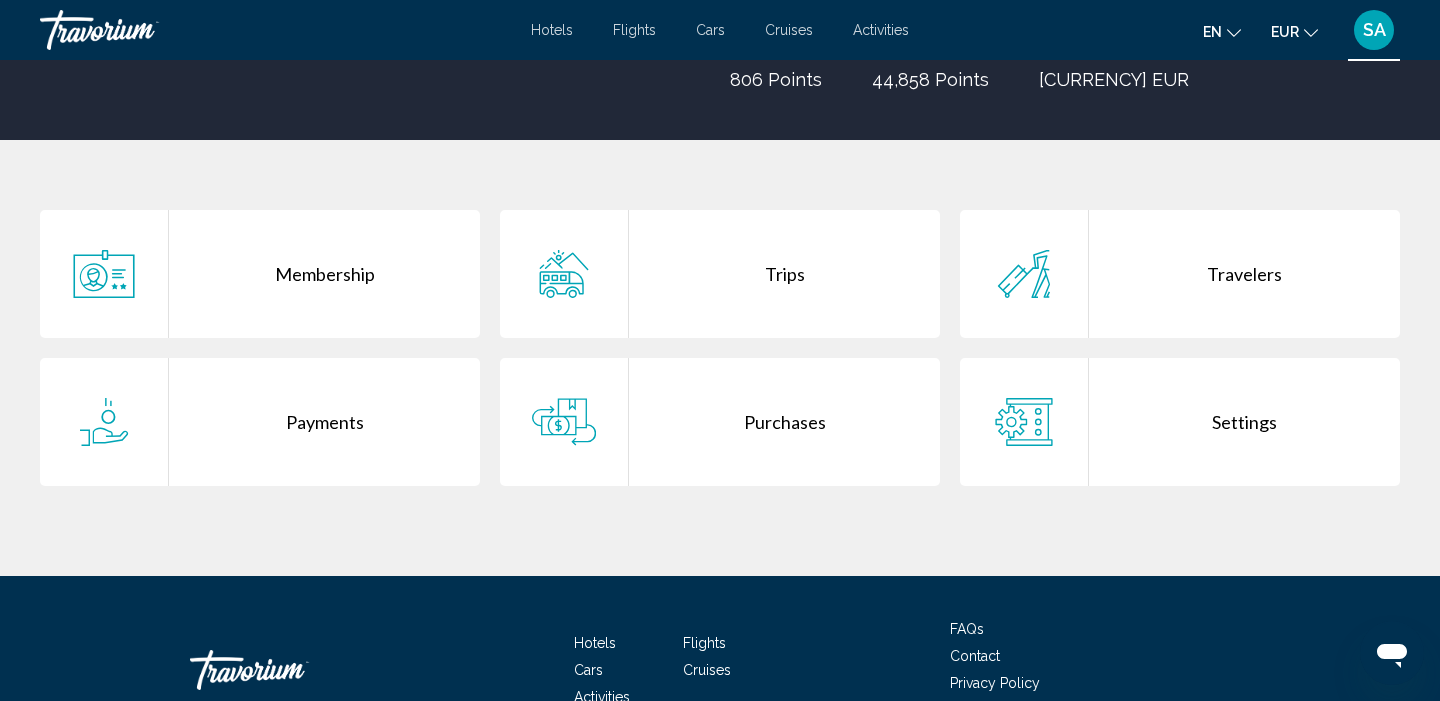 click on "Purchases" at bounding box center (784, 422) 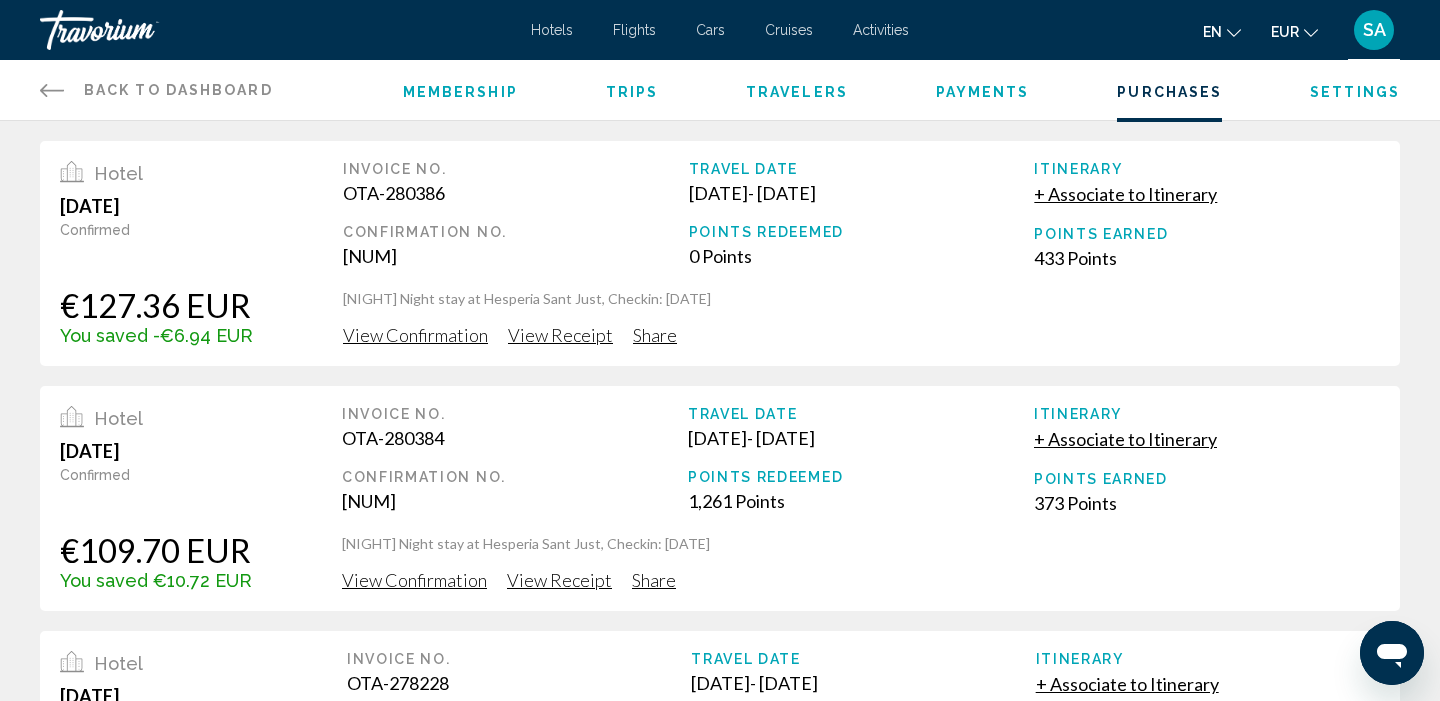 scroll, scrollTop: 0, scrollLeft: 0, axis: both 